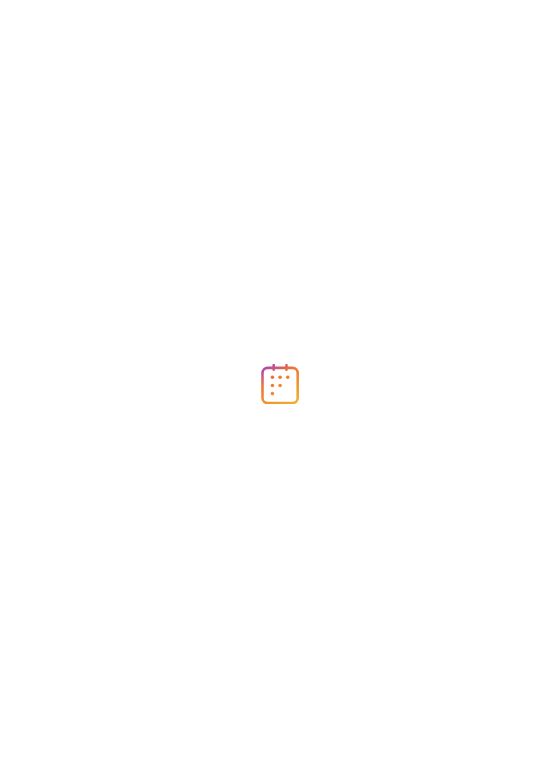 scroll, scrollTop: 0, scrollLeft: 0, axis: both 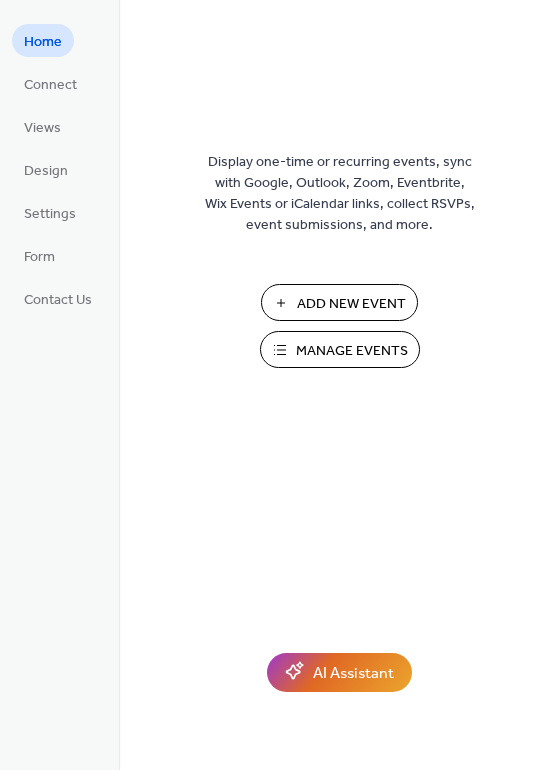 click on "Manage Events" at bounding box center (352, 351) 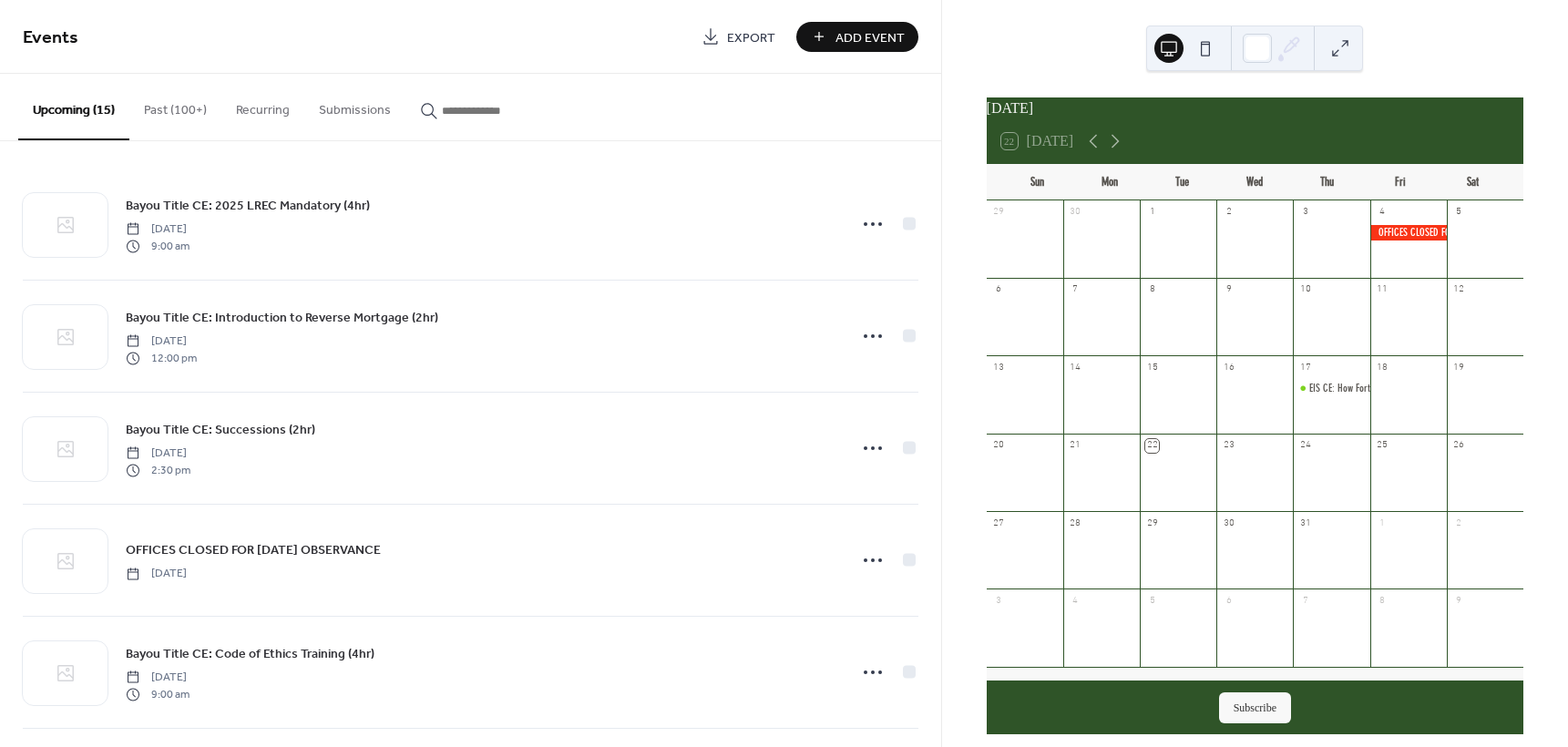 scroll, scrollTop: 0, scrollLeft: 0, axis: both 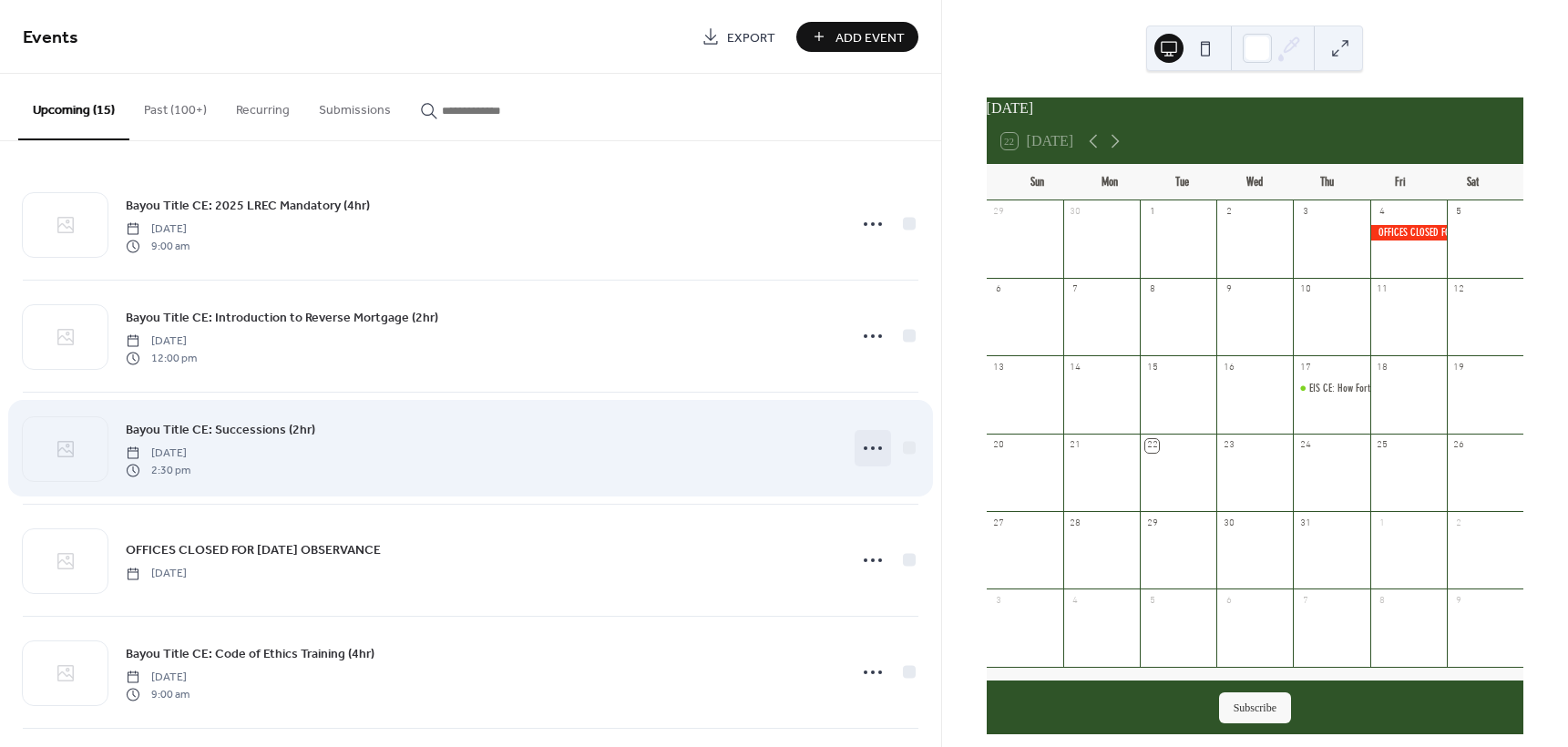 click 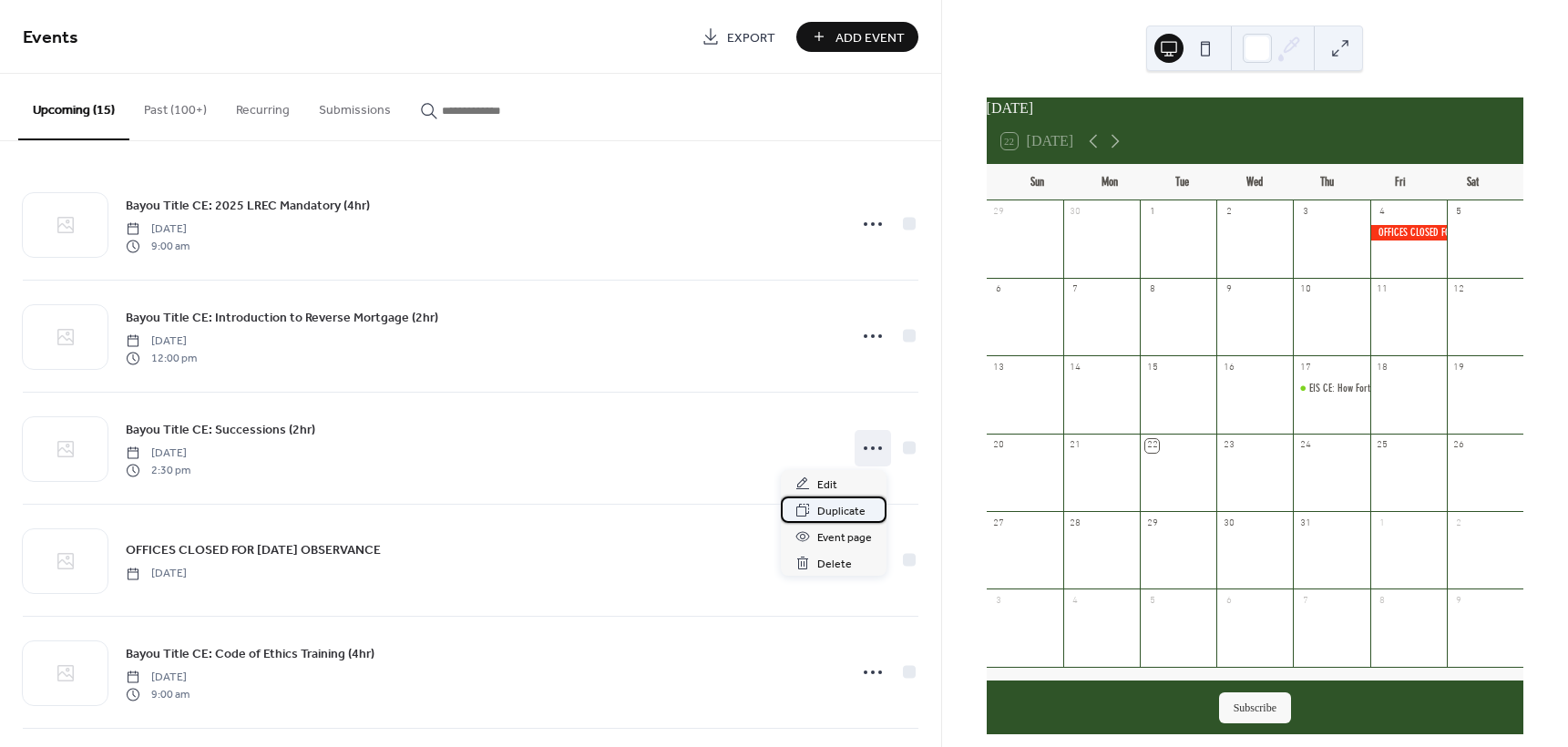 click on "Duplicate" at bounding box center [841, 511] 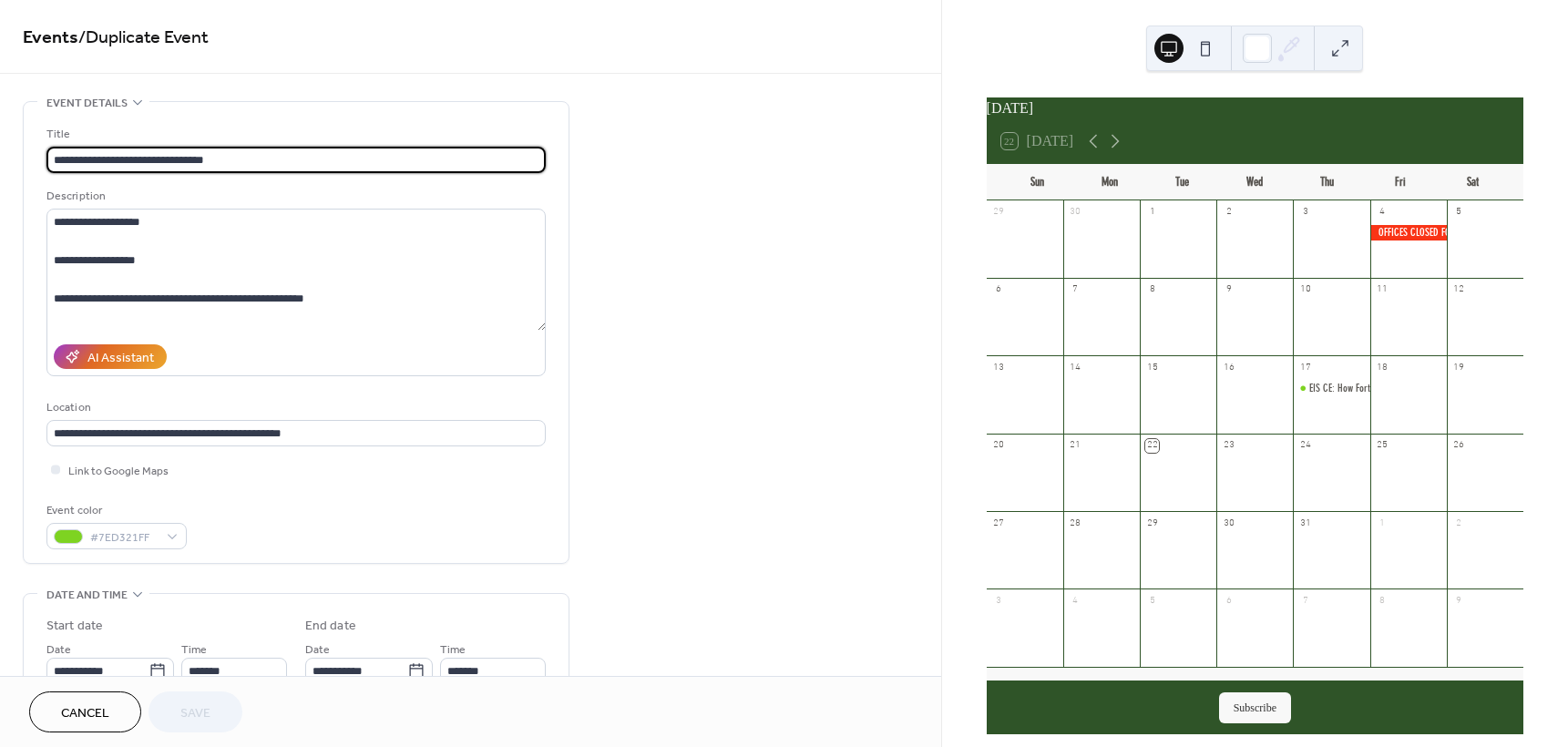 drag, startPoint x: 130, startPoint y: 158, endPoint x: 187, endPoint y: 158, distance: 57 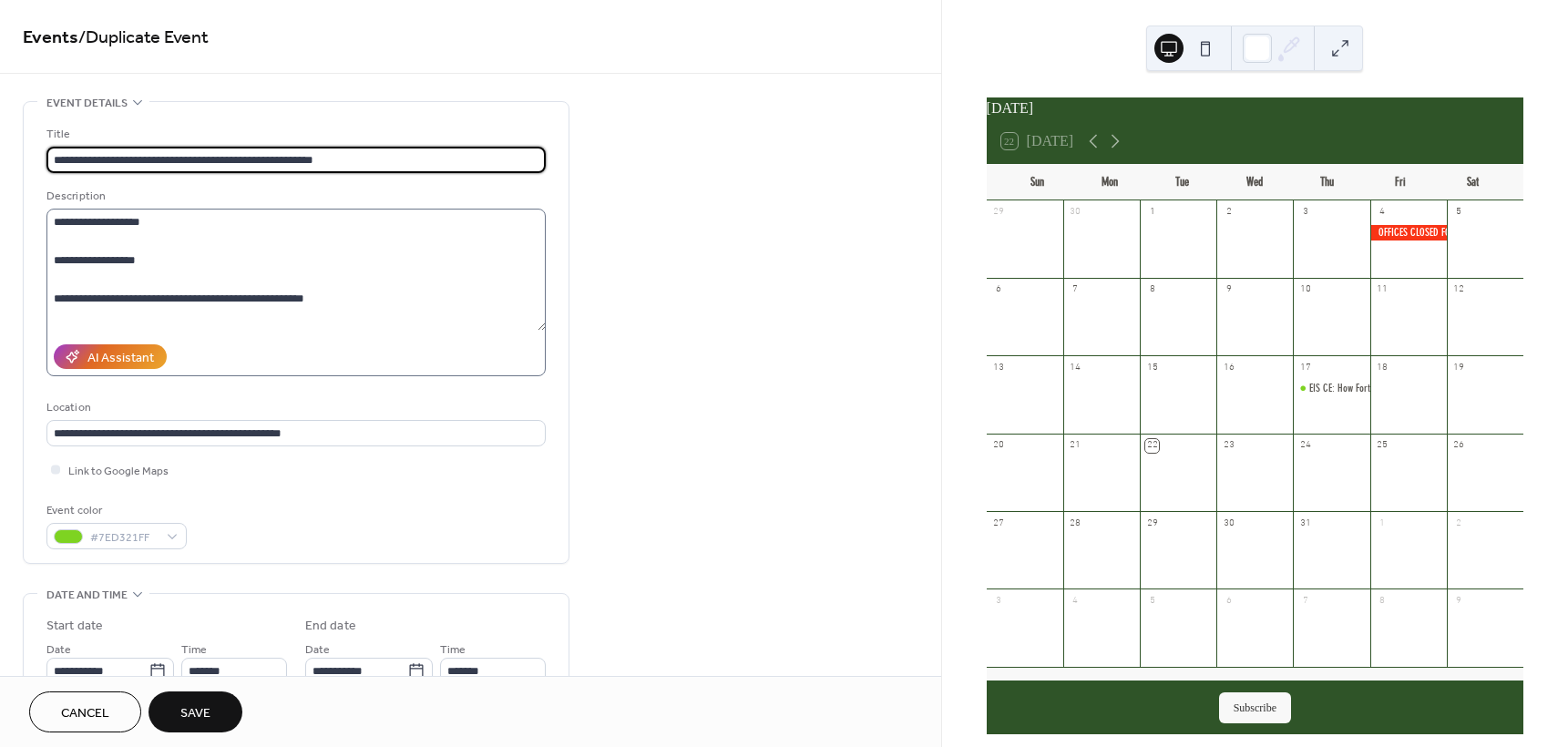type on "**********" 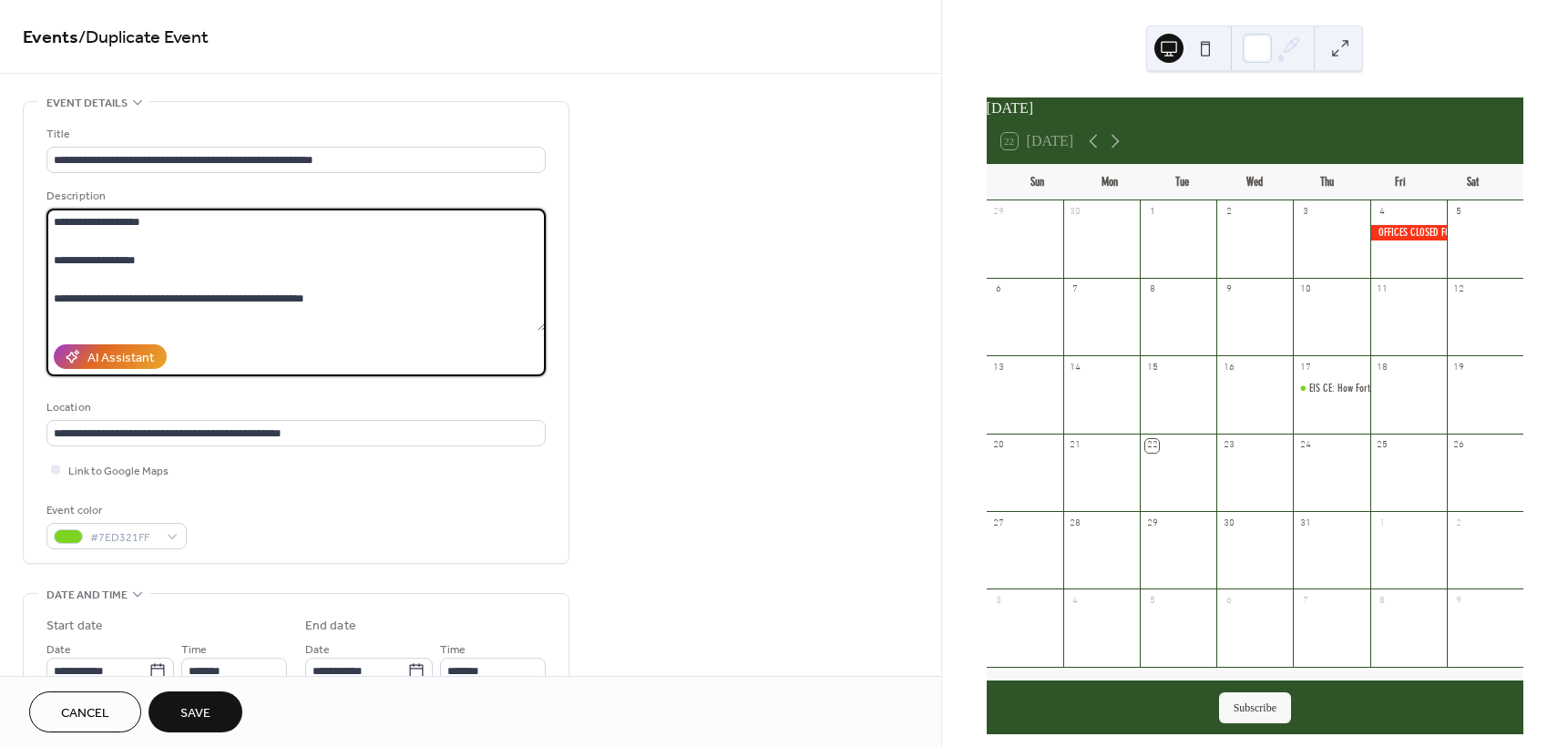 click on "**********" at bounding box center [296, 270] 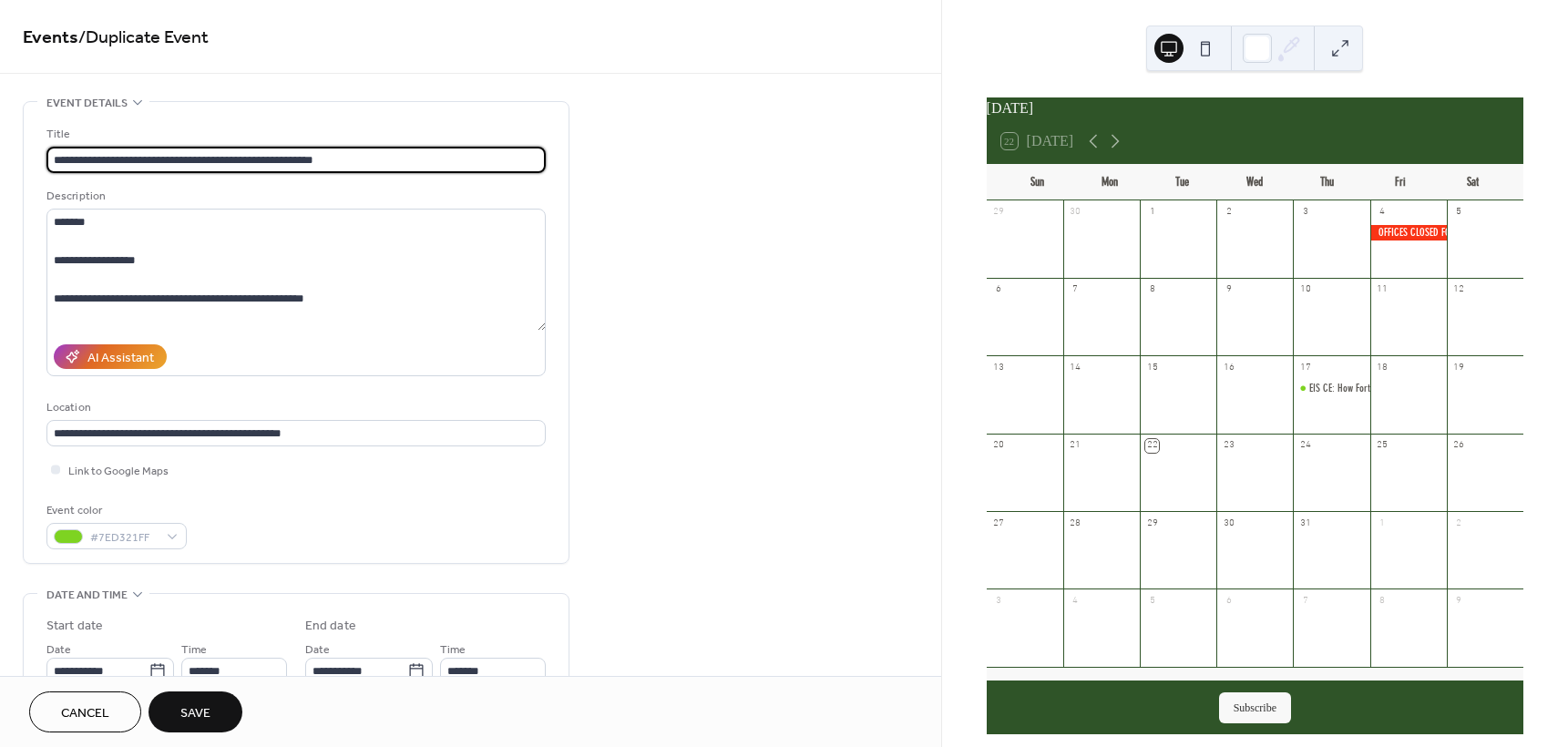 drag, startPoint x: 299, startPoint y: 159, endPoint x: 129, endPoint y: 155, distance: 170.0471 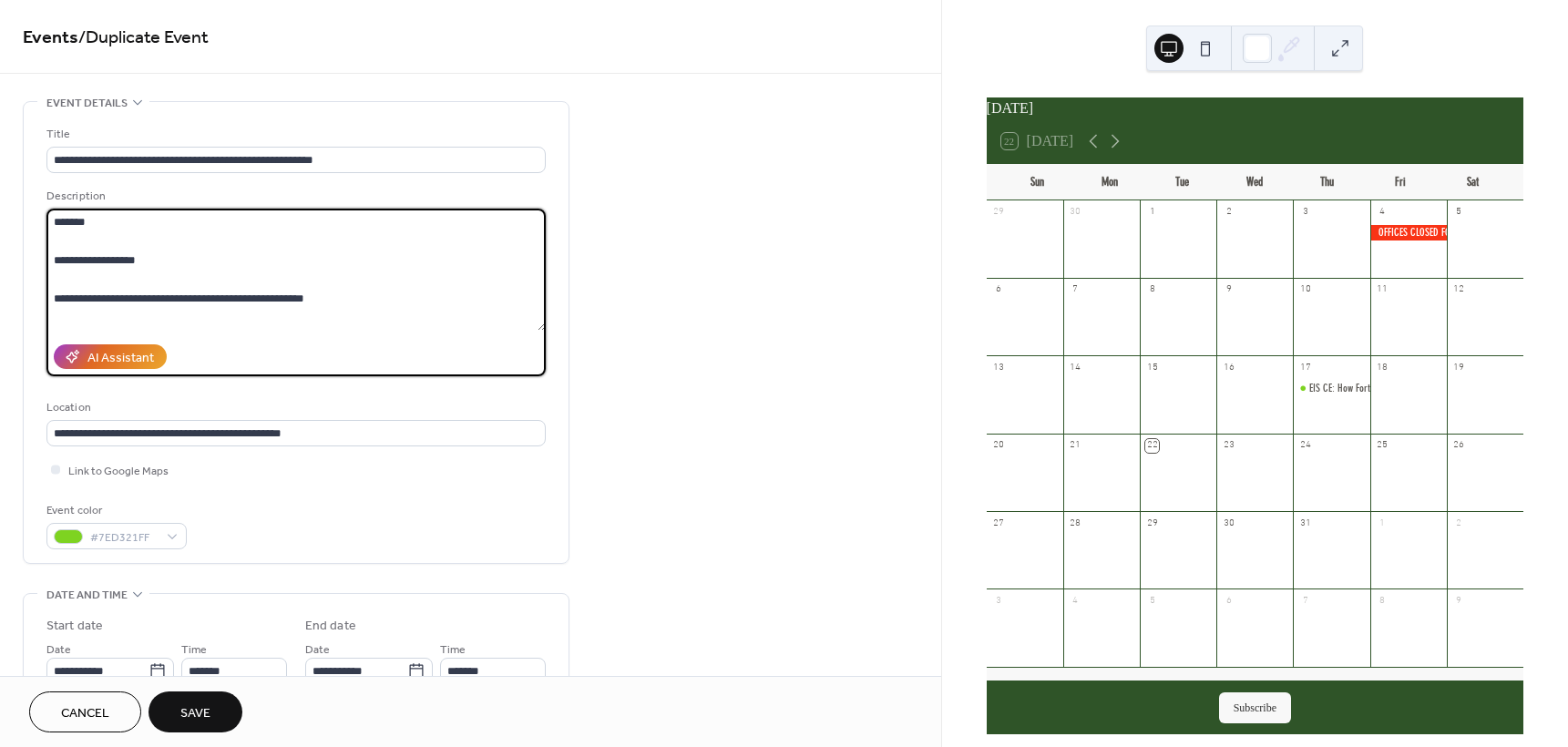 click on "**********" at bounding box center [296, 270] 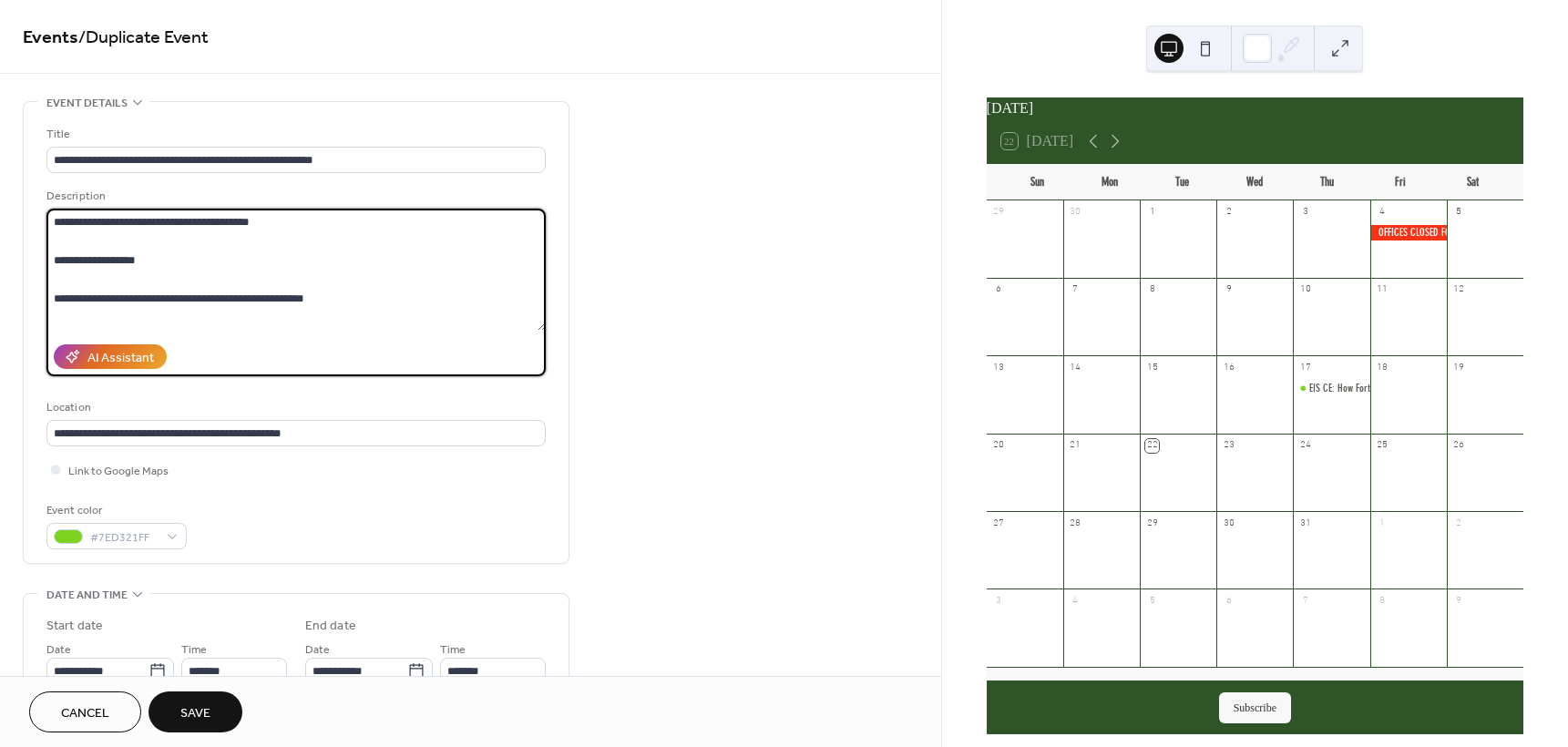 click on "**********" at bounding box center (296, 270) 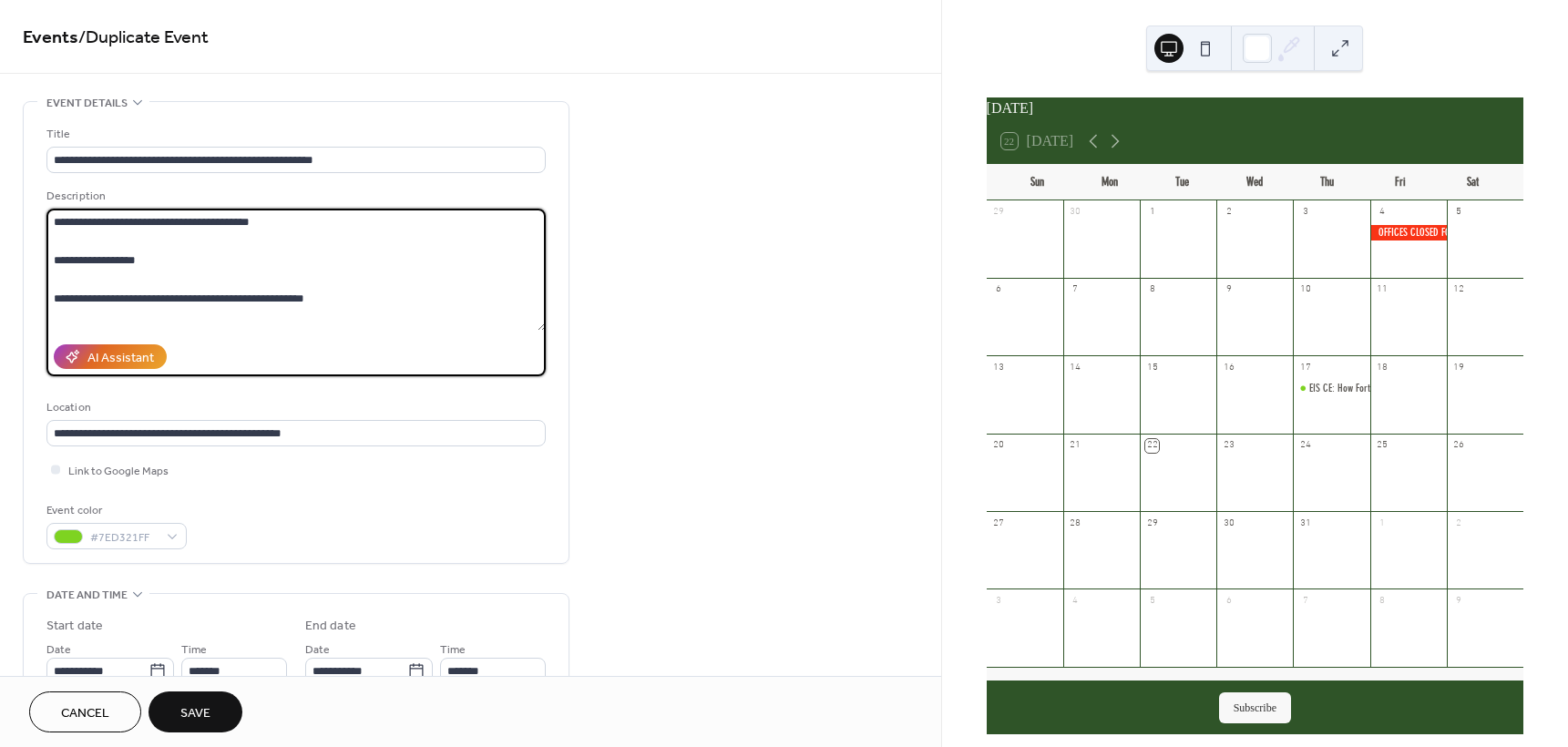 click on "**********" at bounding box center (296, 270) 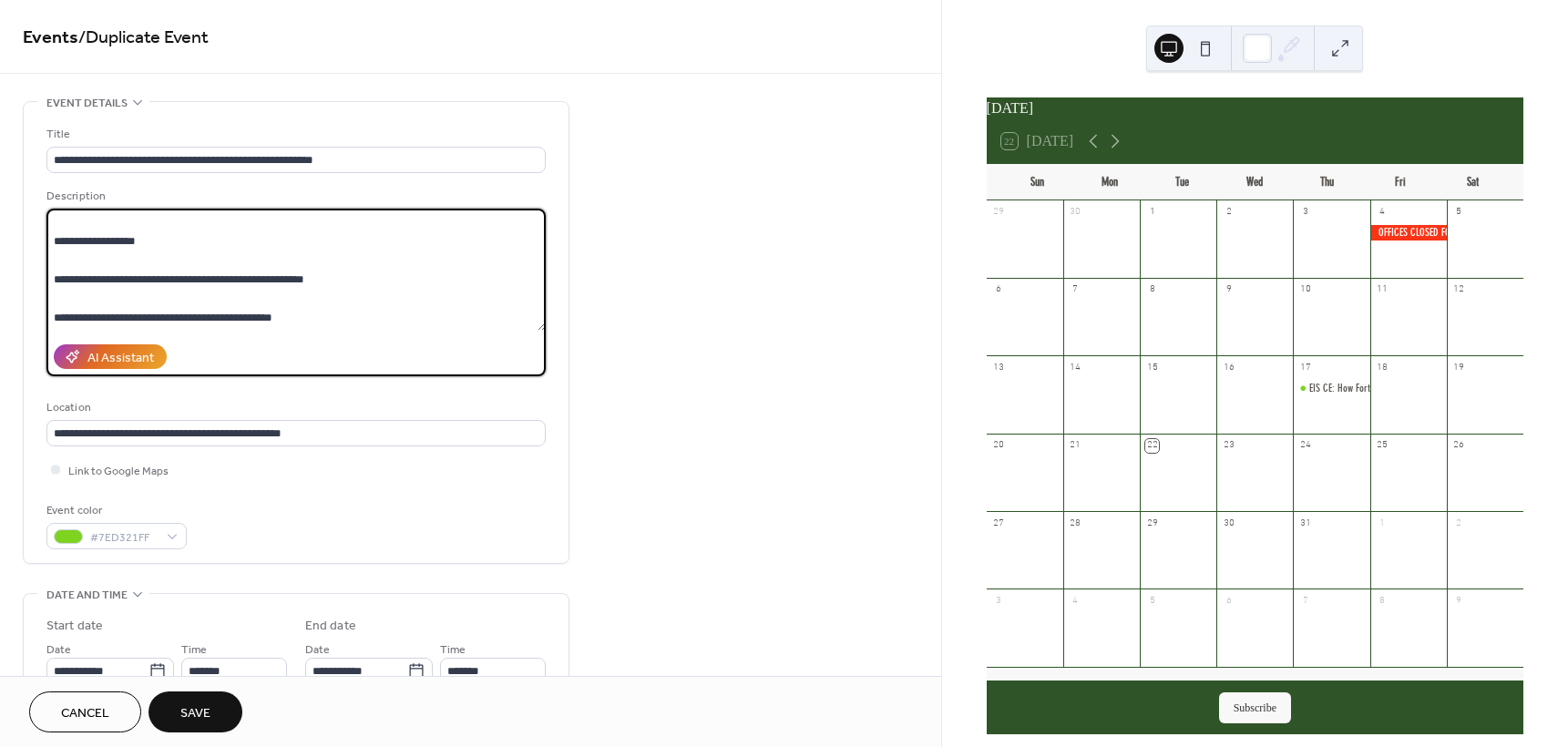 scroll, scrollTop: 57, scrollLeft: 0, axis: vertical 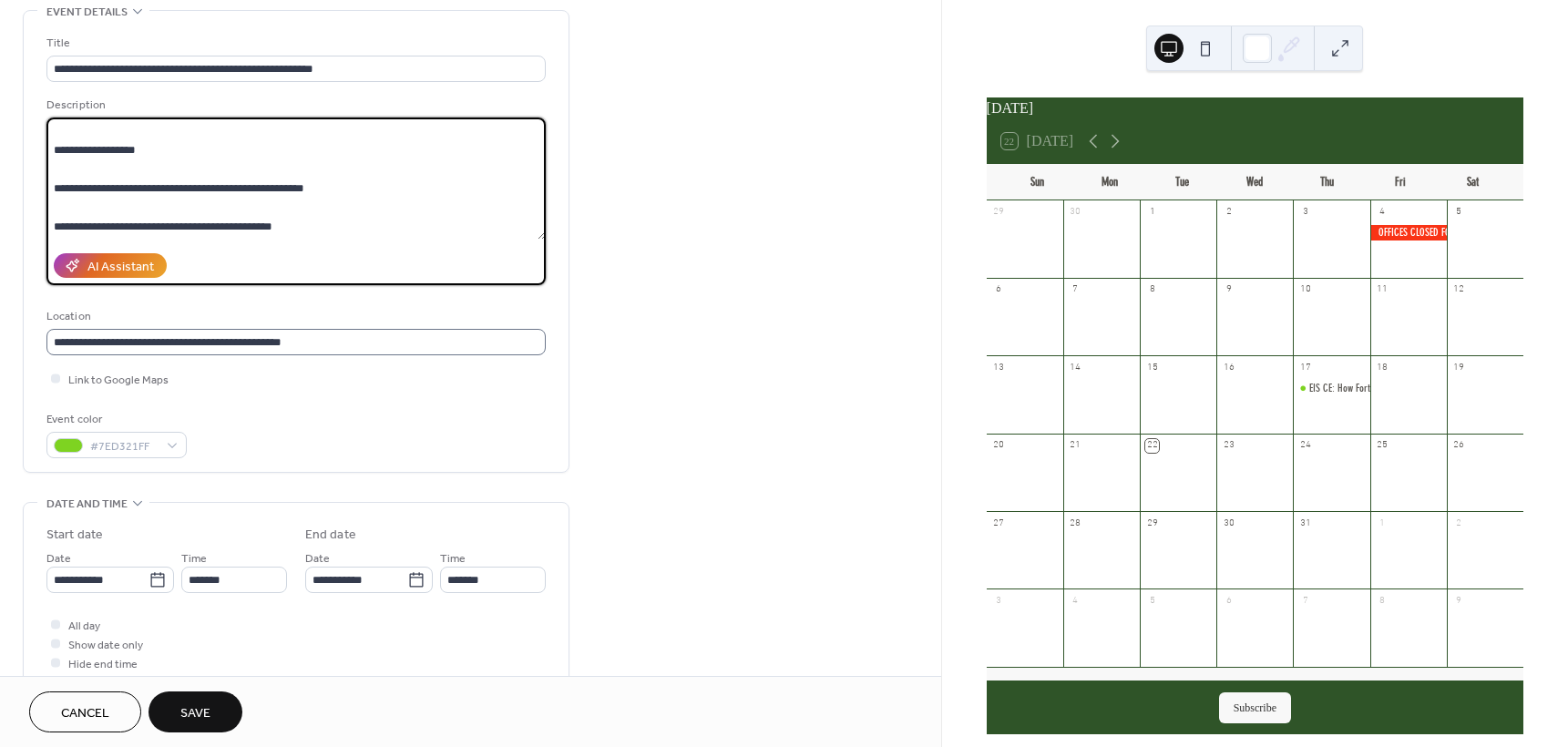 type on "**********" 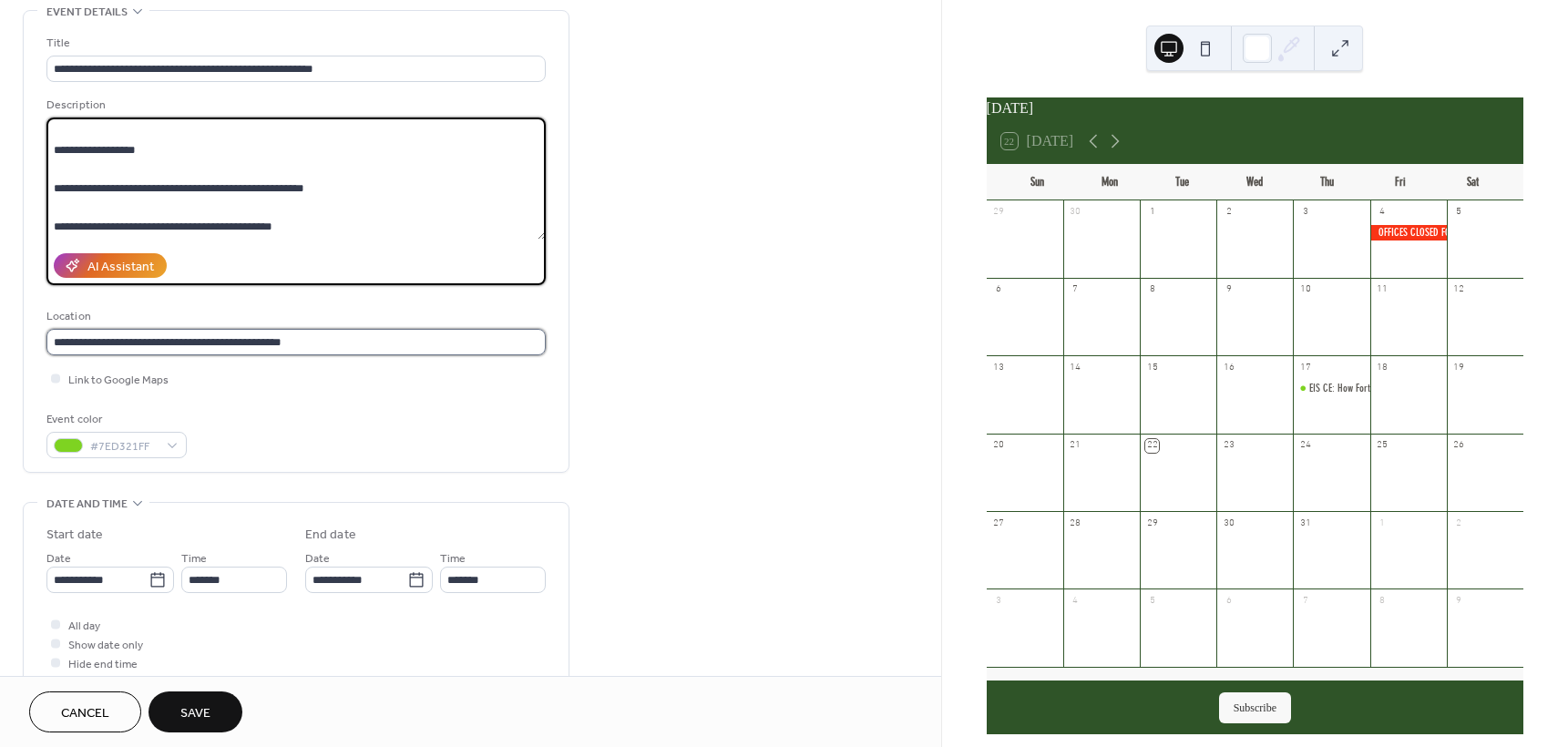 click on "**********" at bounding box center [296, 342] 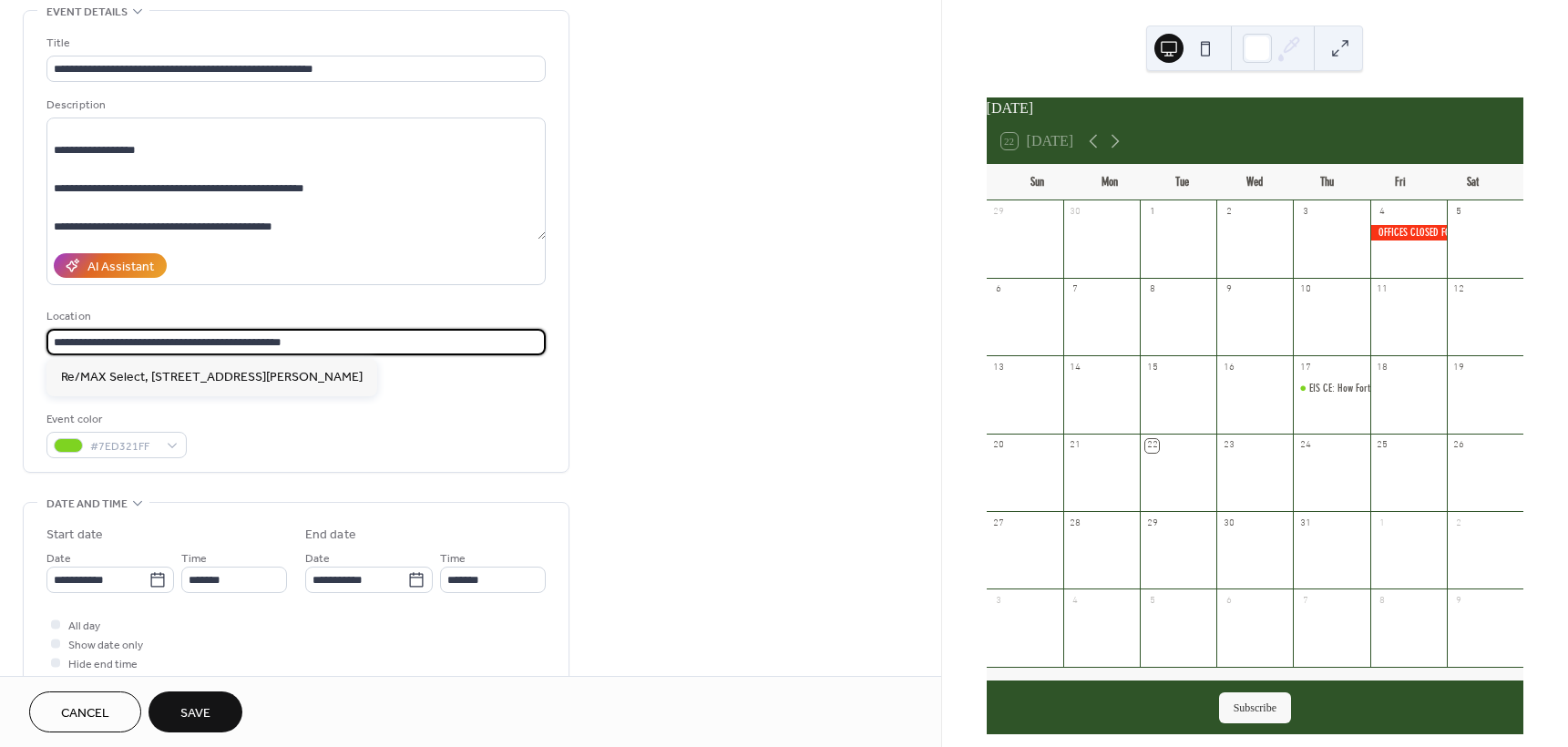 click on "**********" at bounding box center (296, 342) 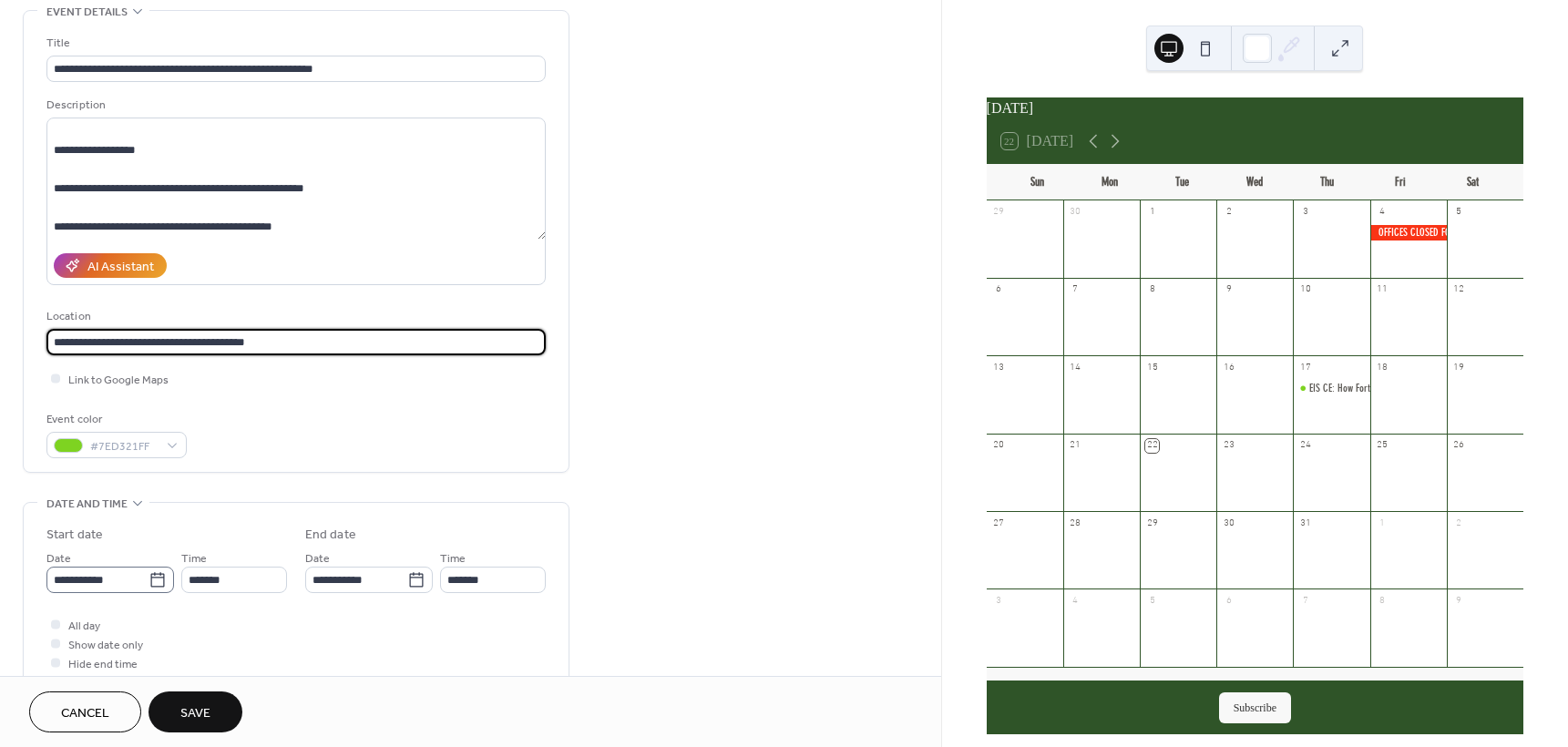 type on "**********" 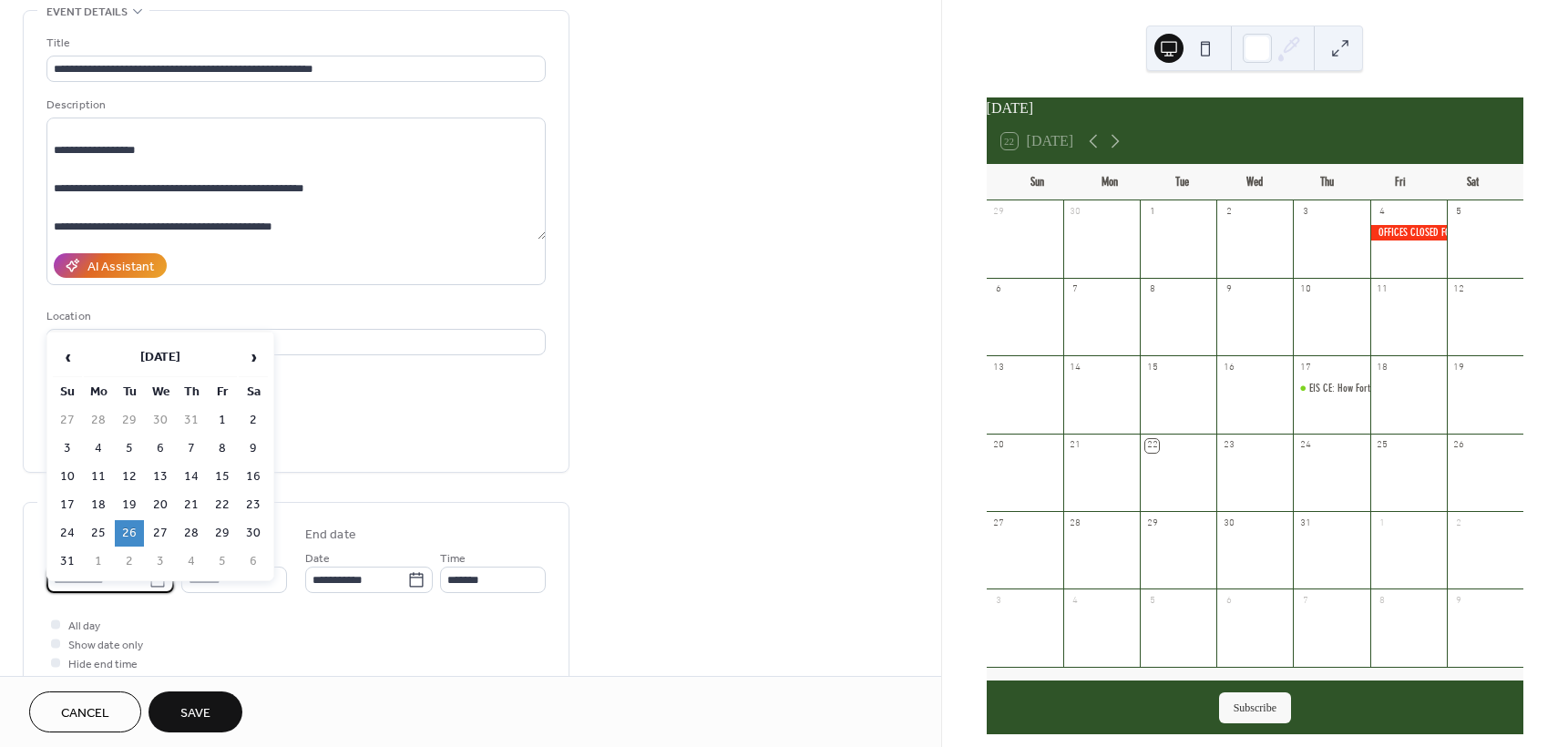 click on "**********" at bounding box center [97, 579] 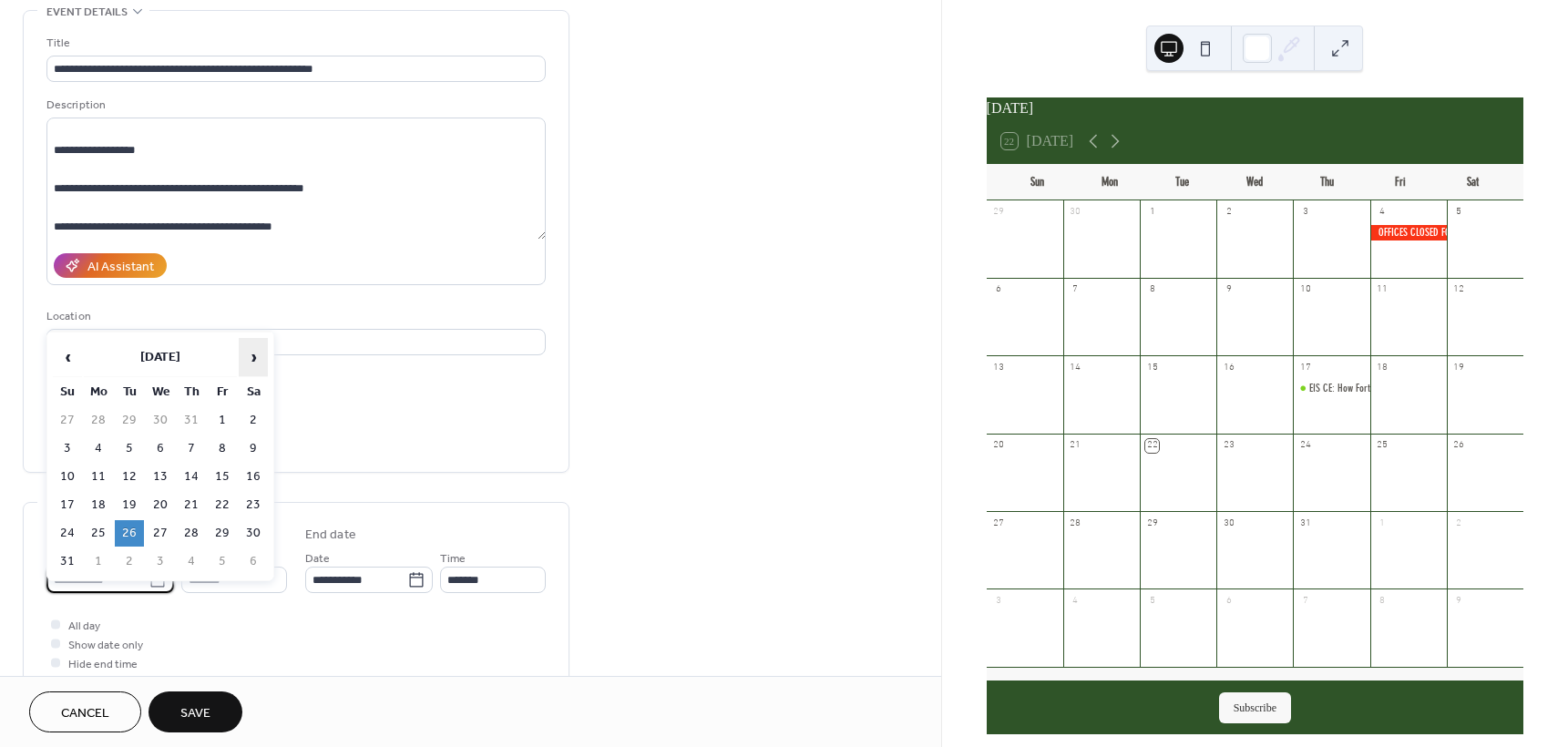 click on "›" at bounding box center (253, 357) 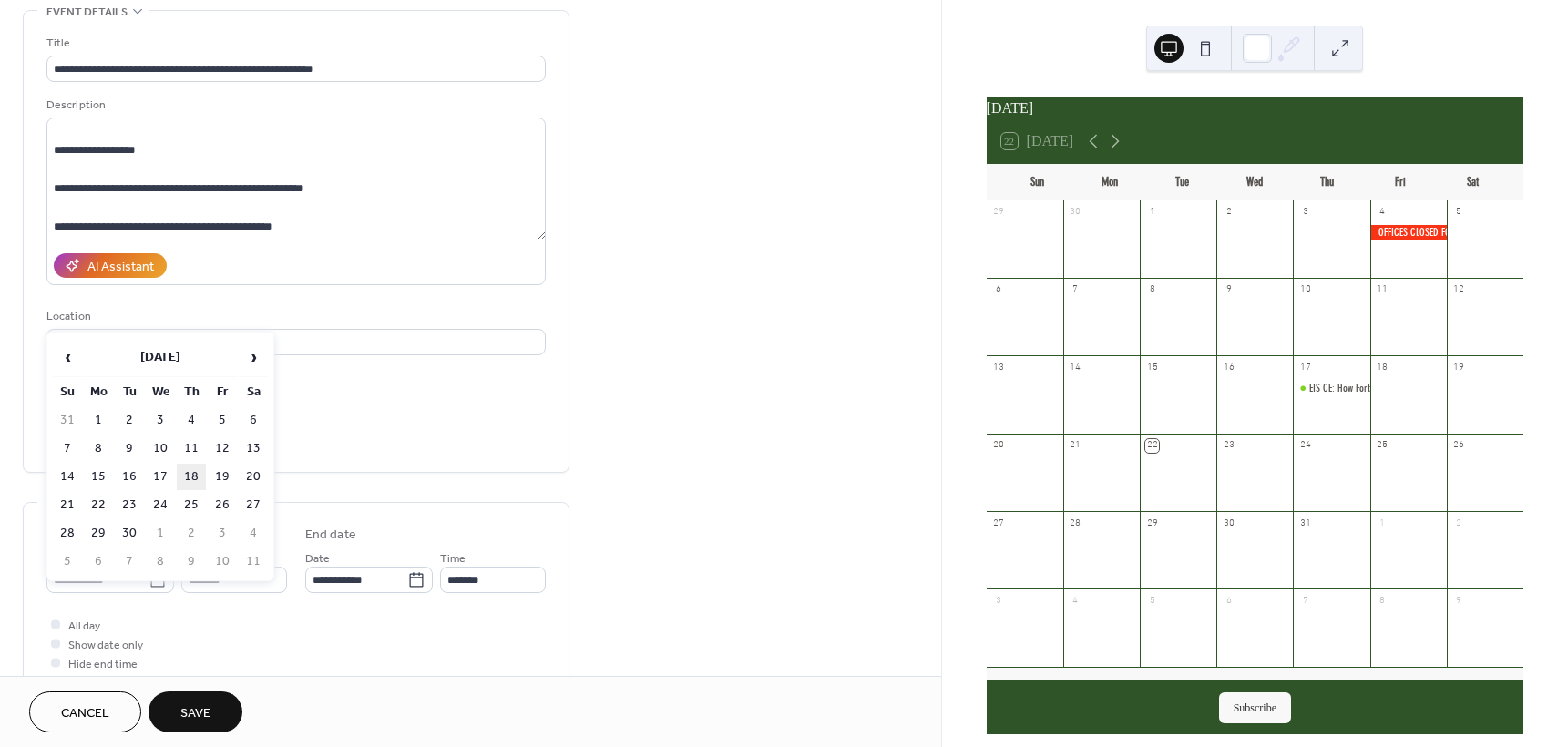 click on "18" at bounding box center [191, 476] 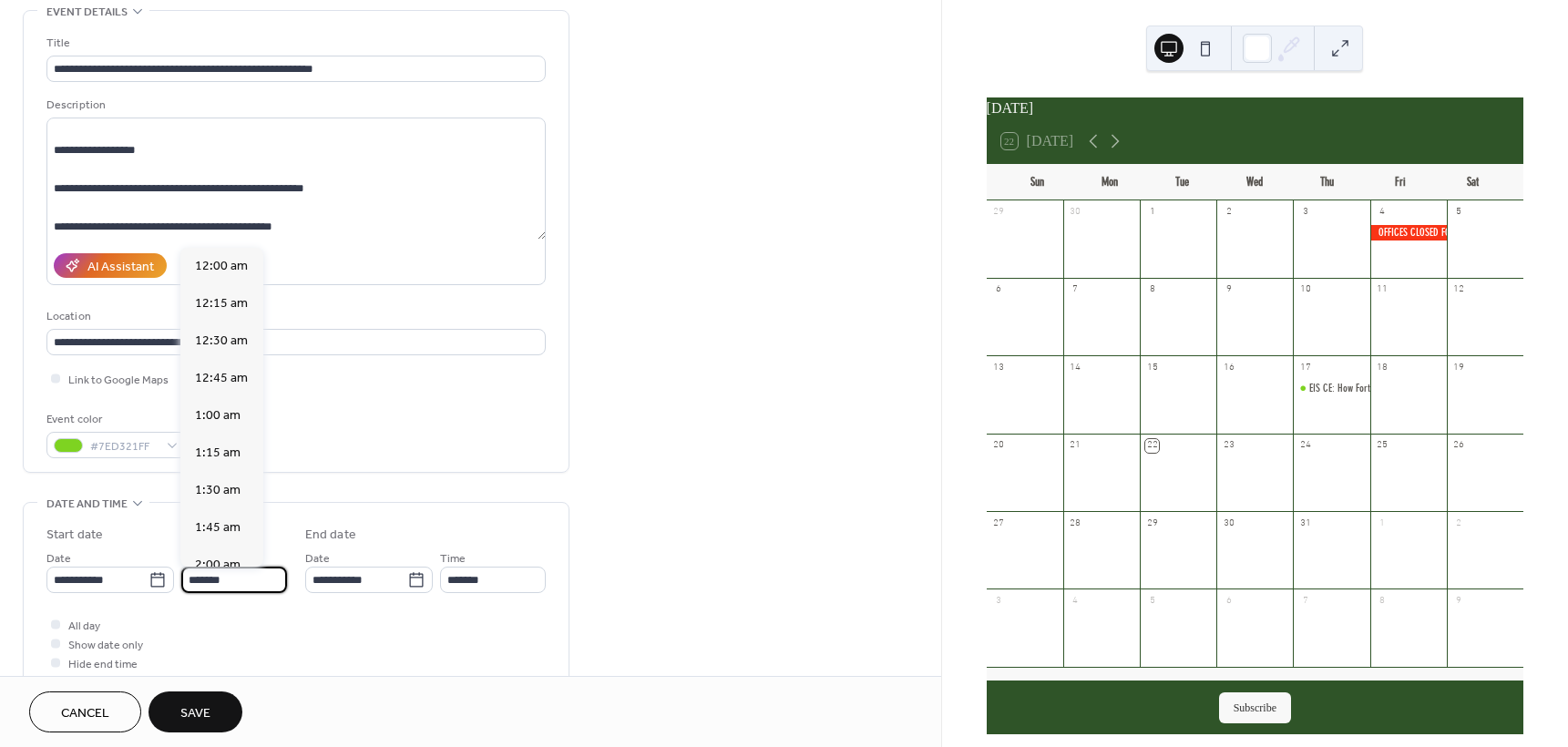 click on "*******" at bounding box center (234, 579) 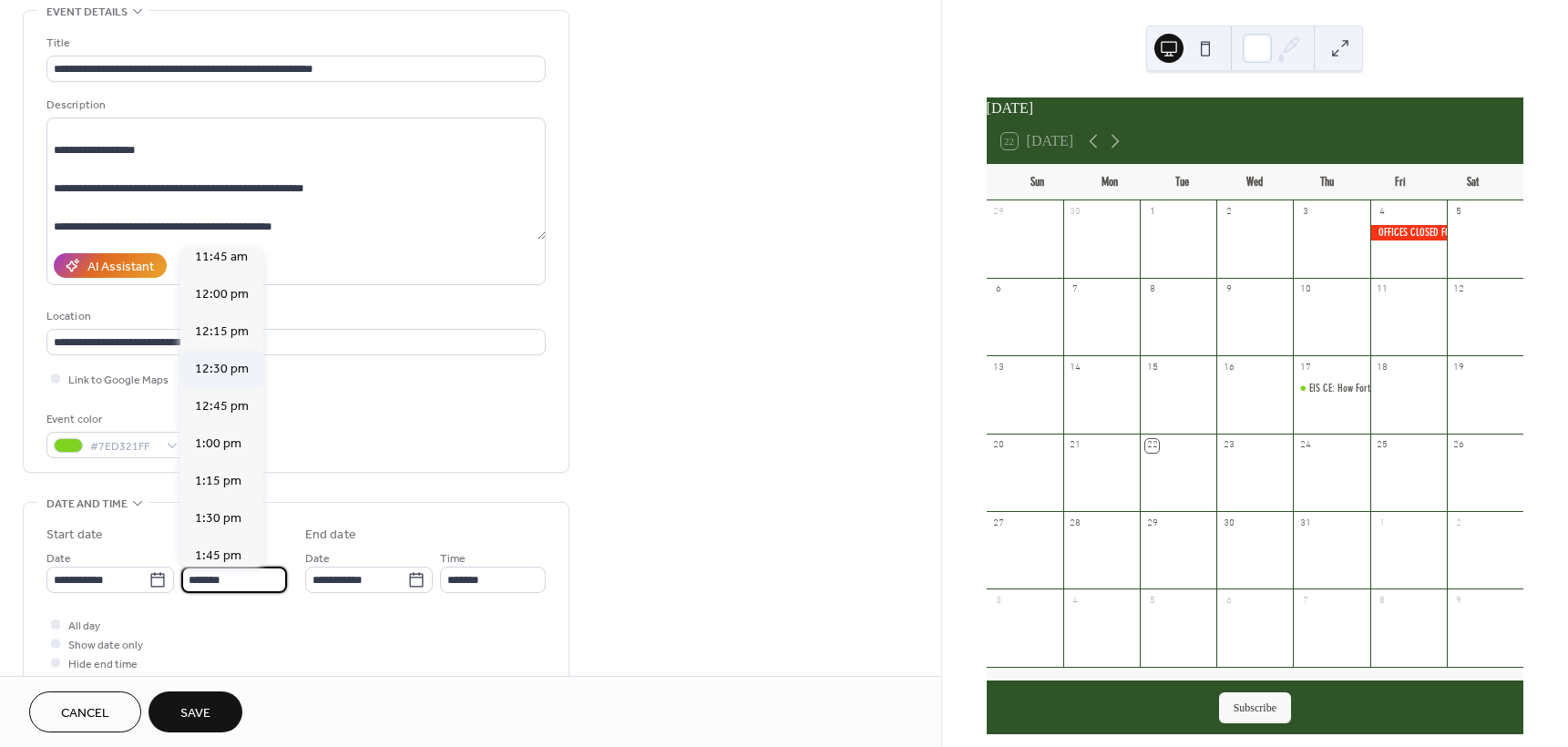 scroll, scrollTop: 1711, scrollLeft: 0, axis: vertical 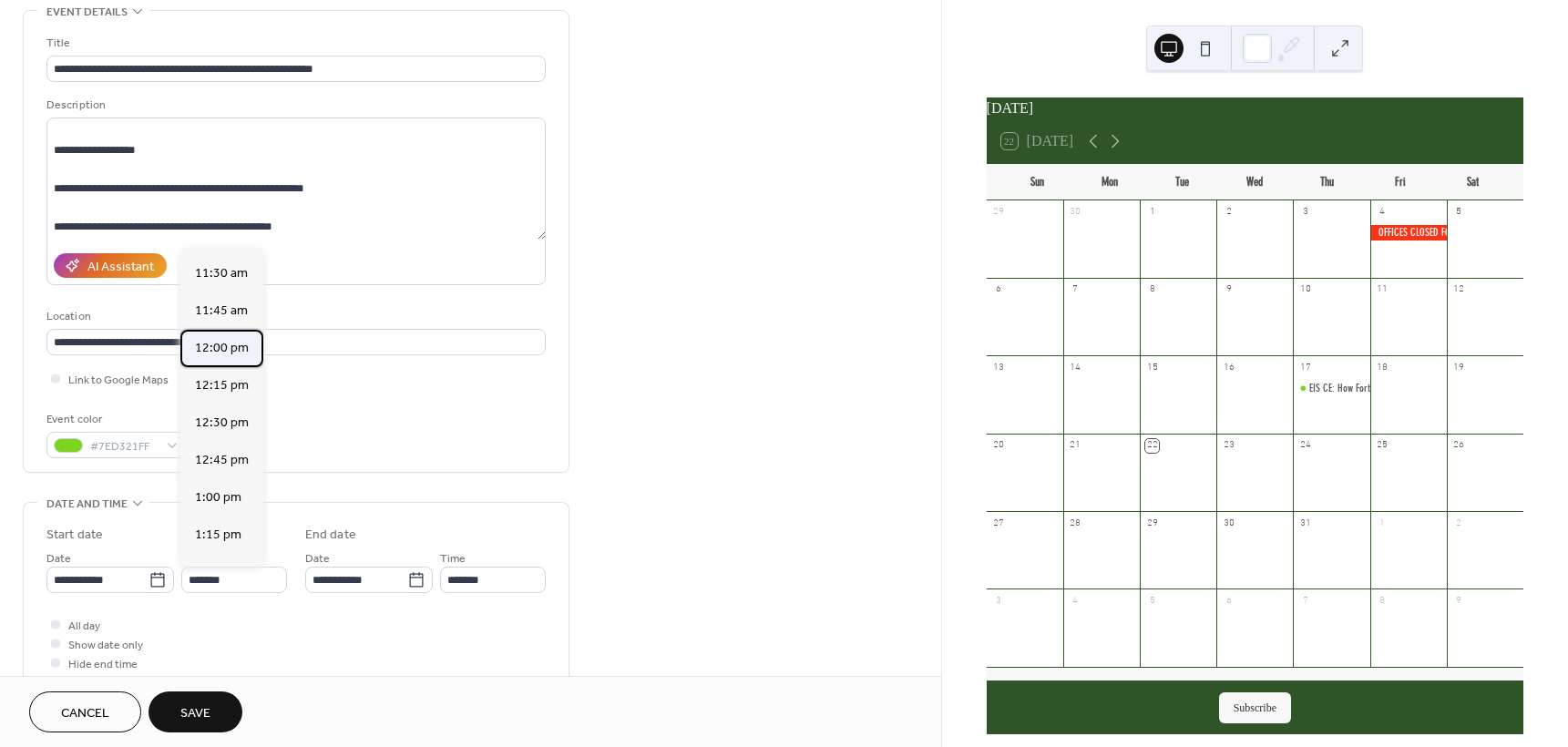 click on "12:00 pm" at bounding box center (221, 348) 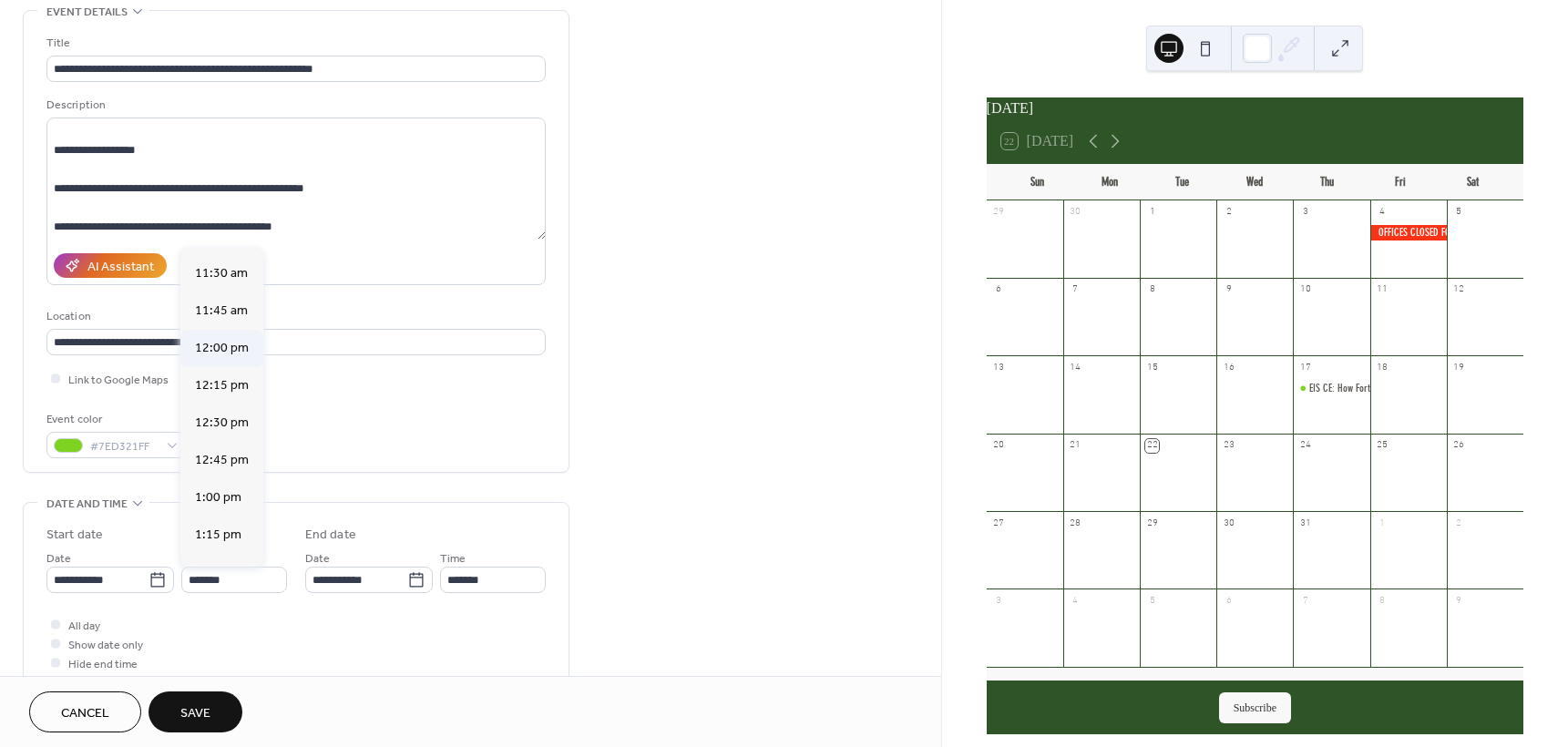 type on "********" 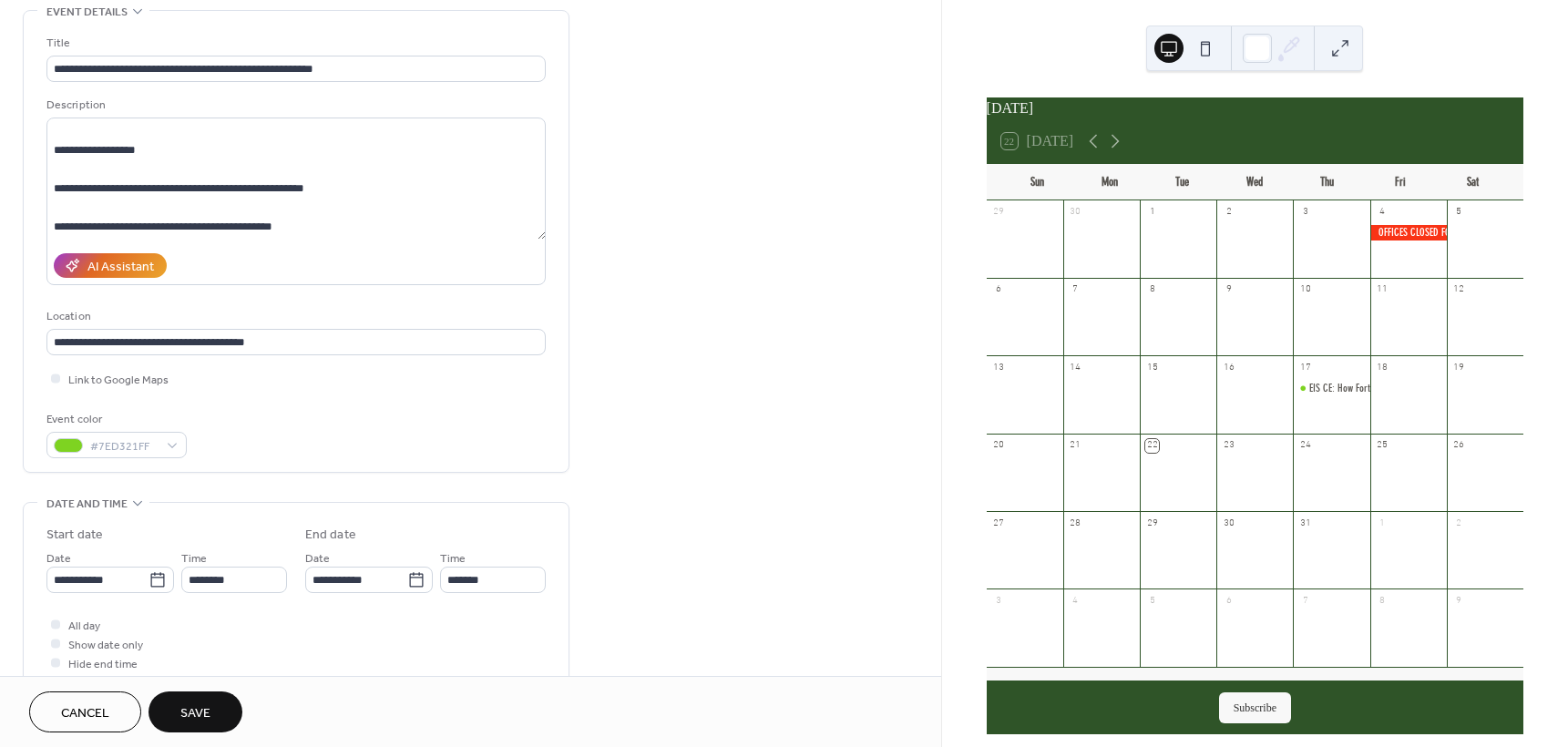 click on "All day Show date only Hide end time" at bounding box center [296, 643] 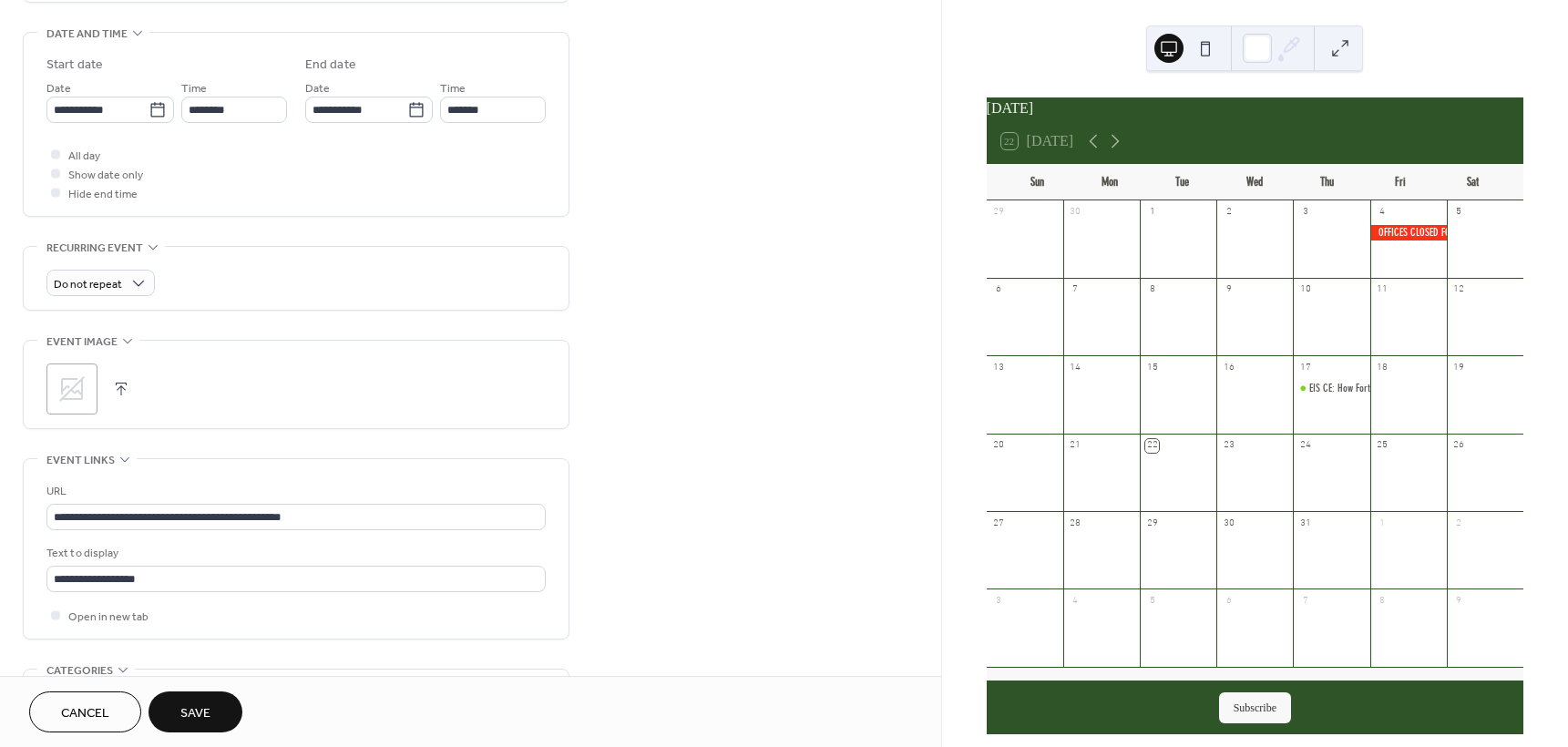 scroll, scrollTop: 729, scrollLeft: 0, axis: vertical 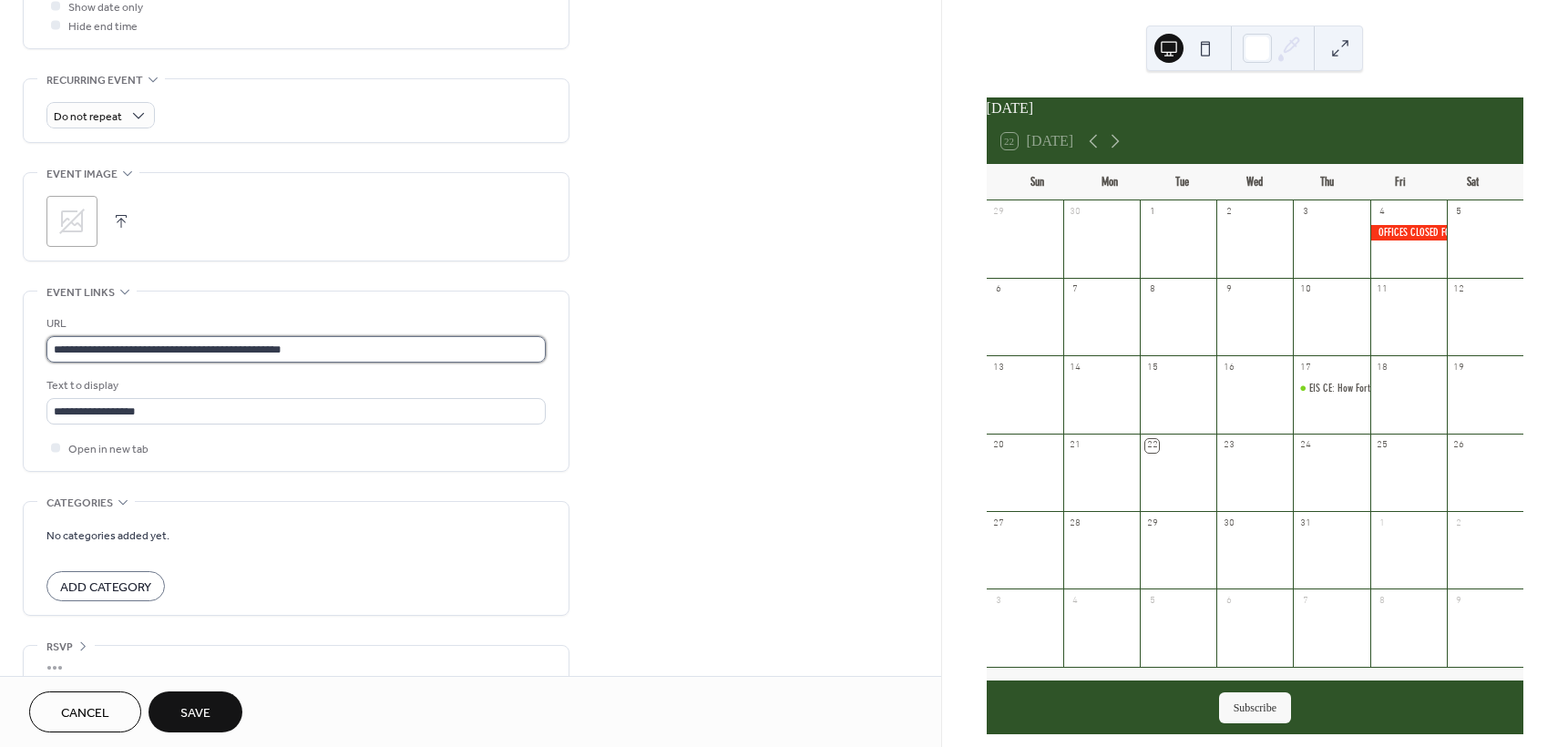 click on "**********" at bounding box center [296, 349] 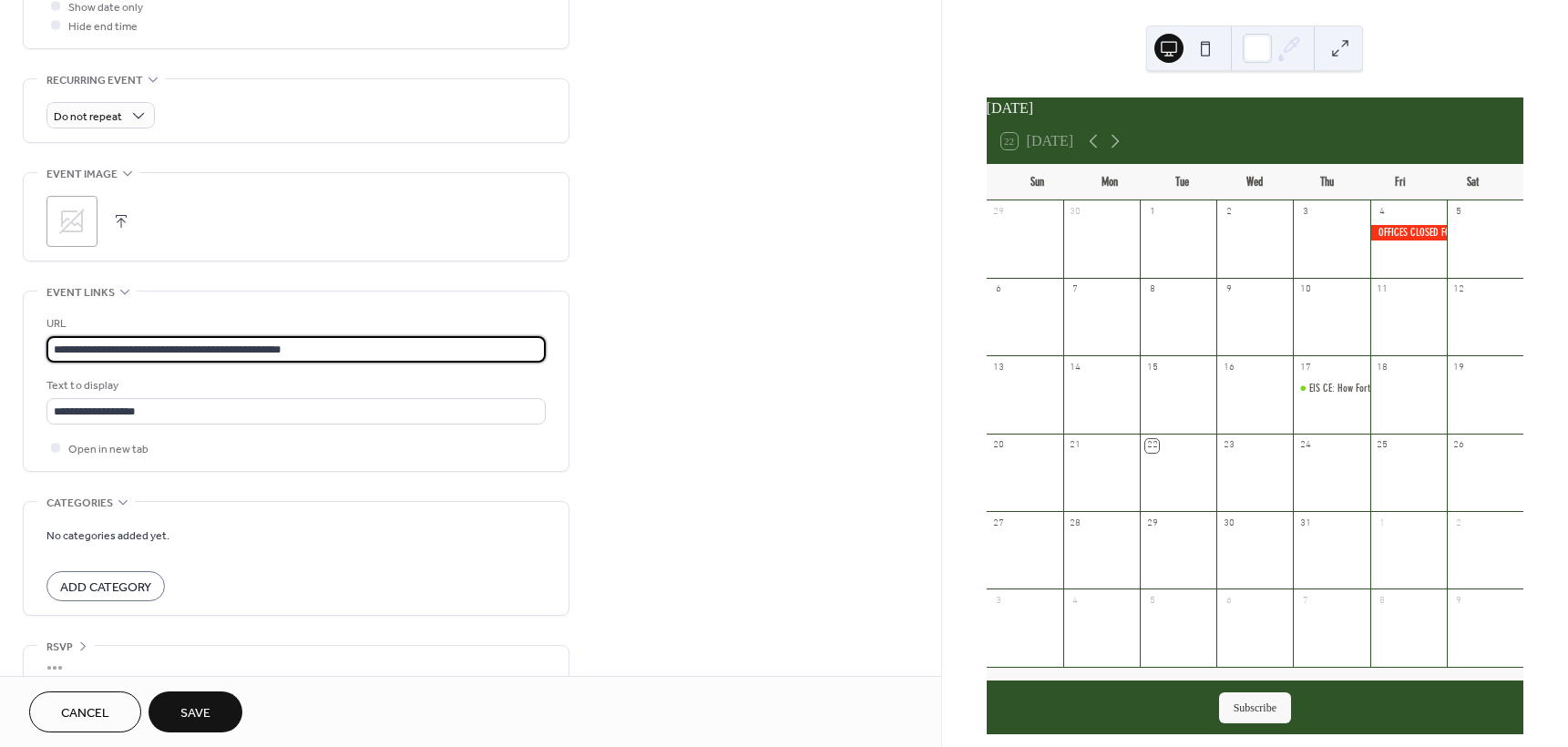 click on "**********" at bounding box center (296, 349) 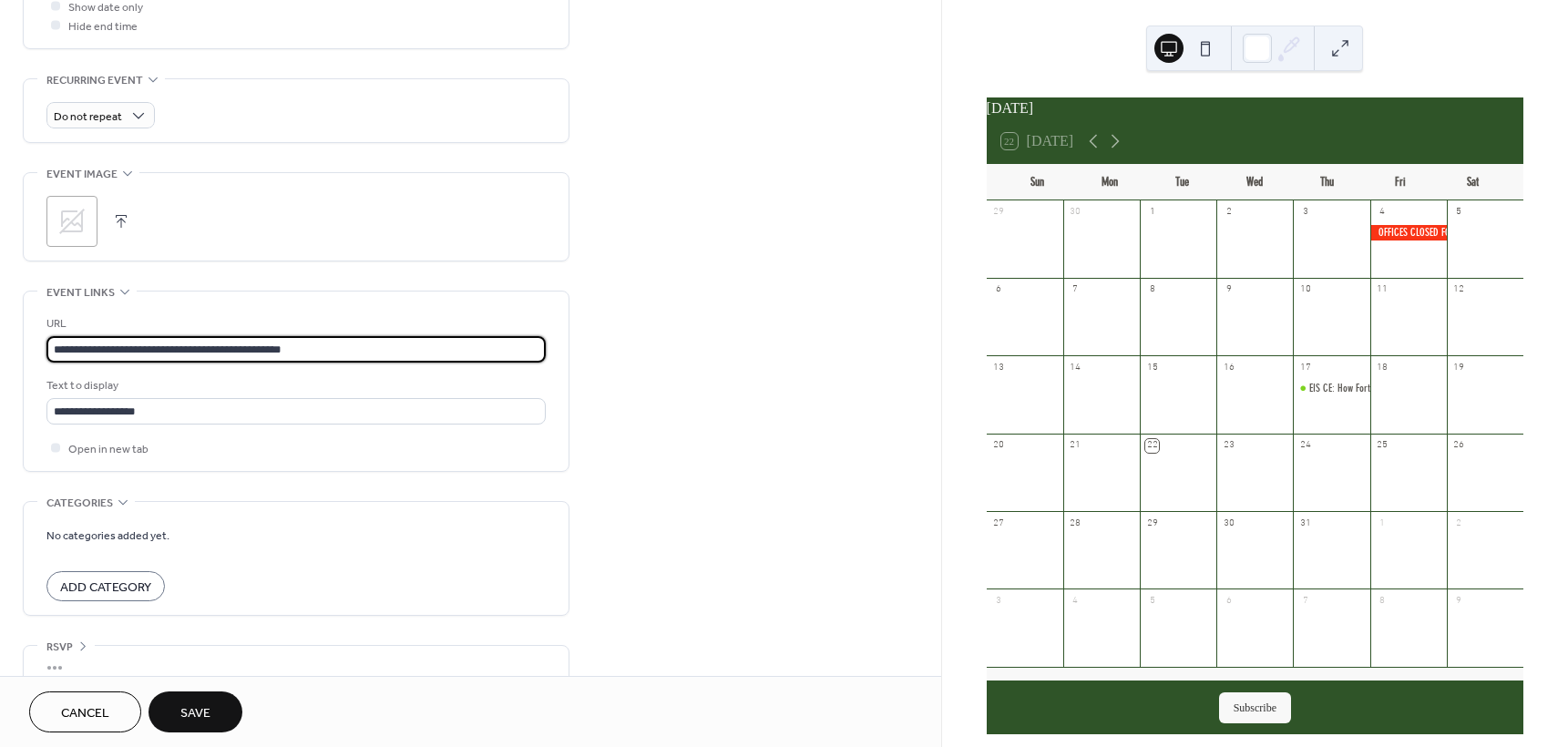 click on "**********" at bounding box center (296, 349) 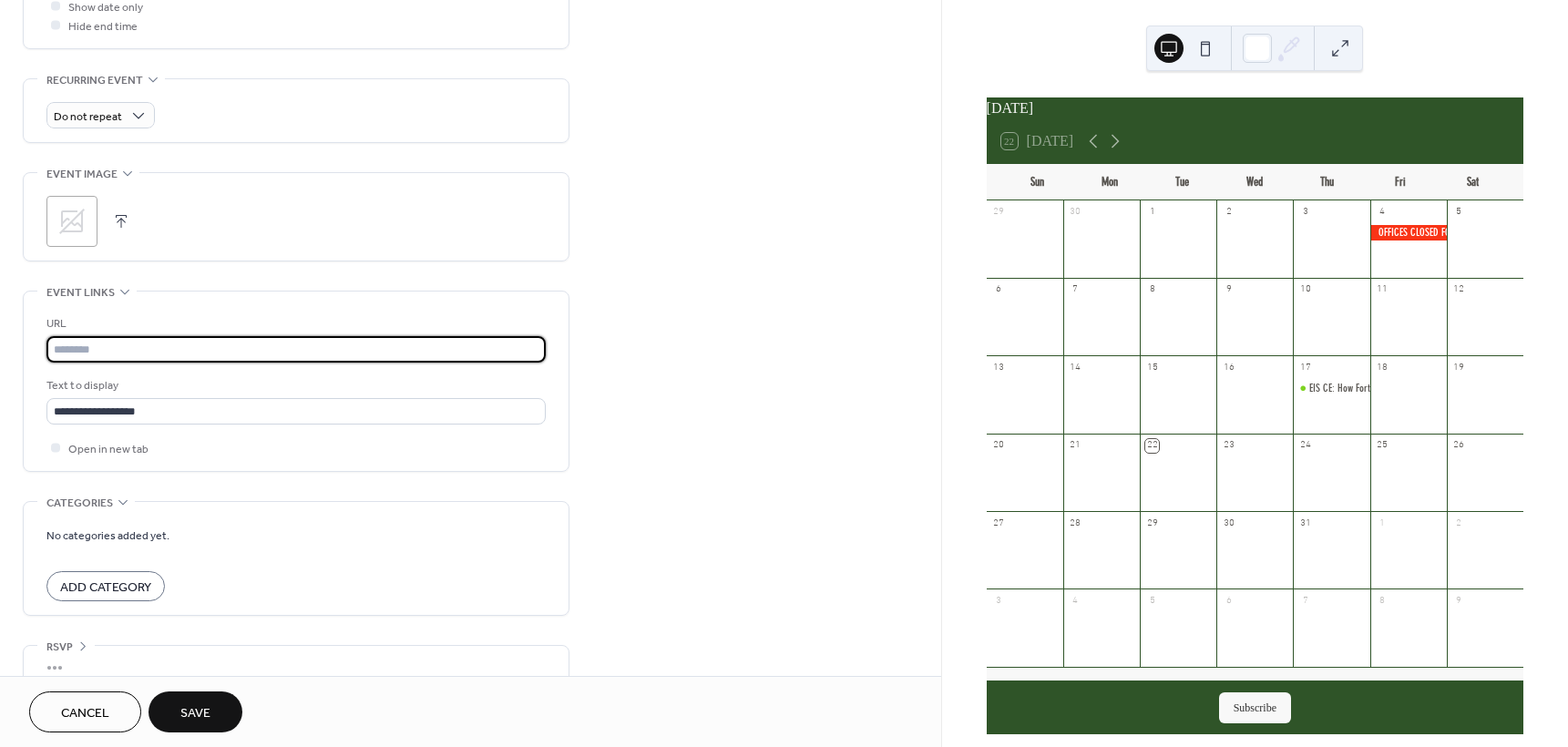paste on "**********" 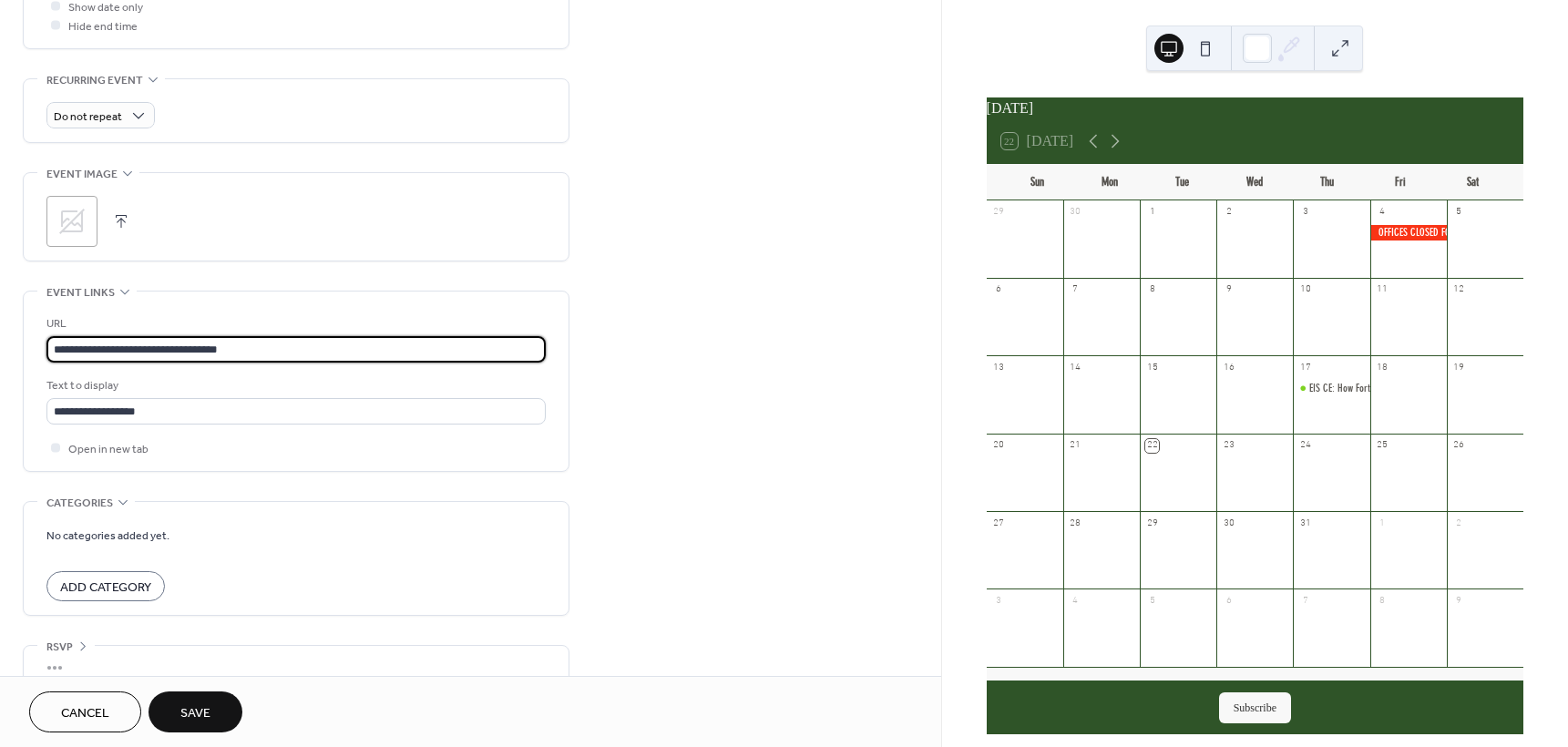drag, startPoint x: 228, startPoint y: 344, endPoint x: 56, endPoint y: 352, distance: 172.18595 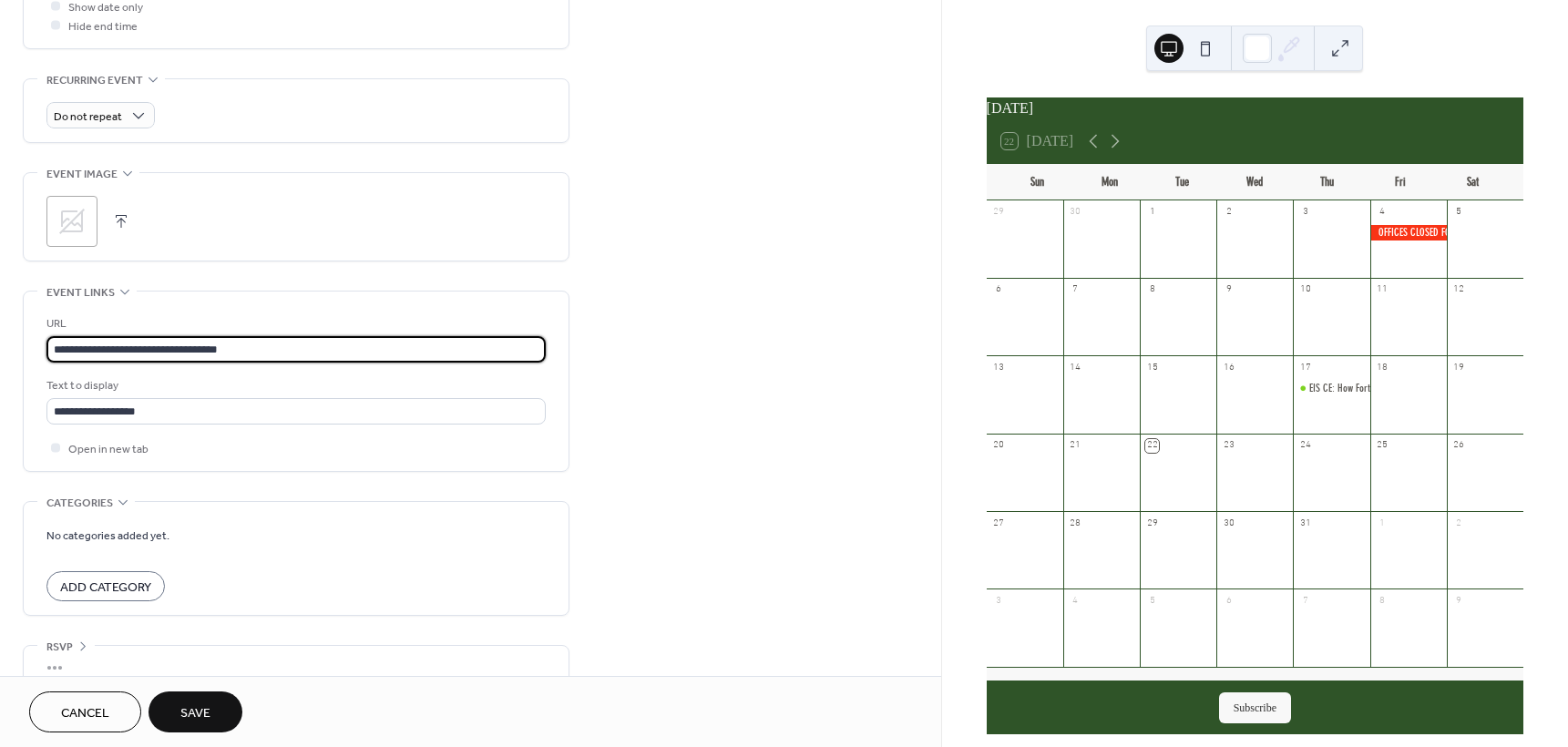 click on "**********" at bounding box center (296, 349) 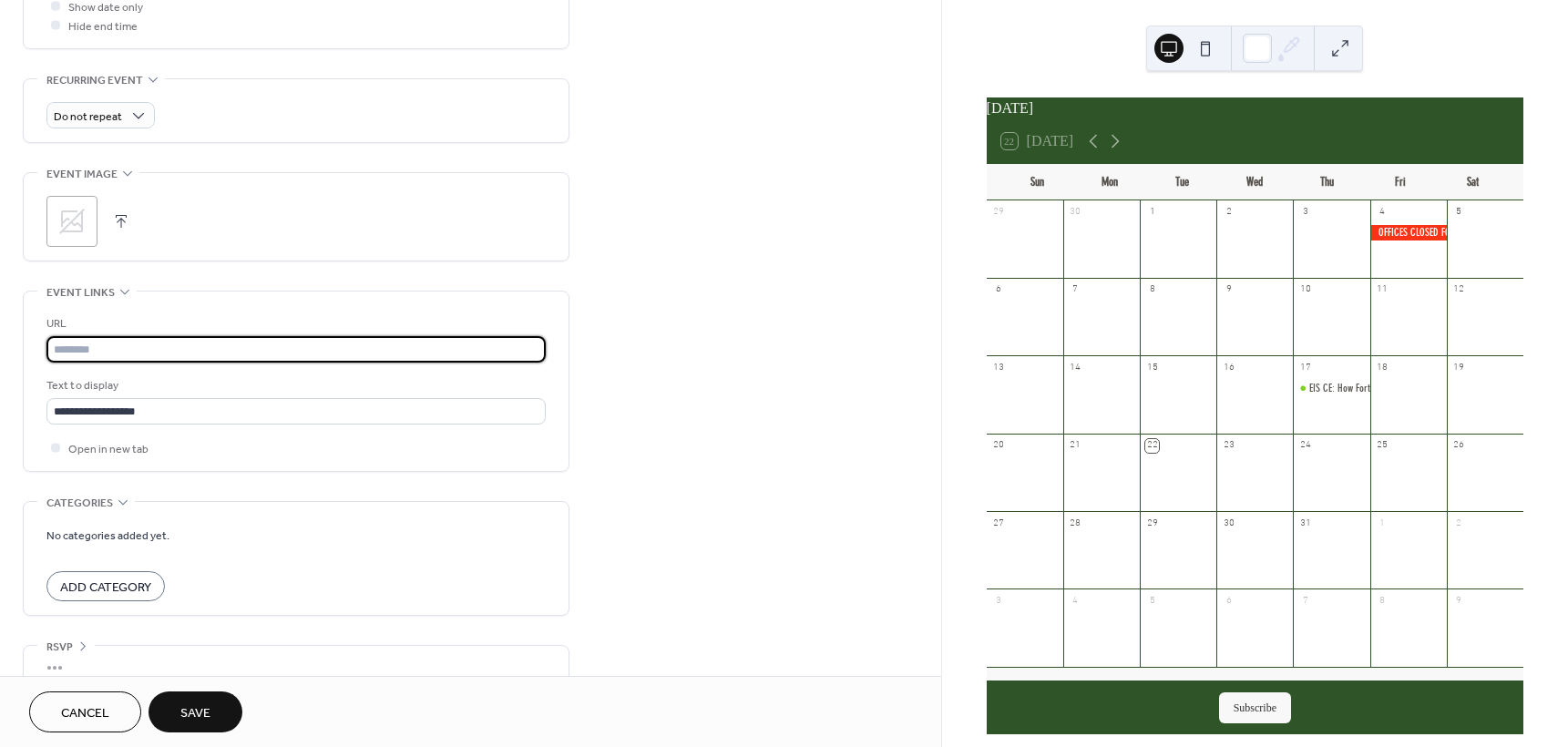 click at bounding box center [296, 349] 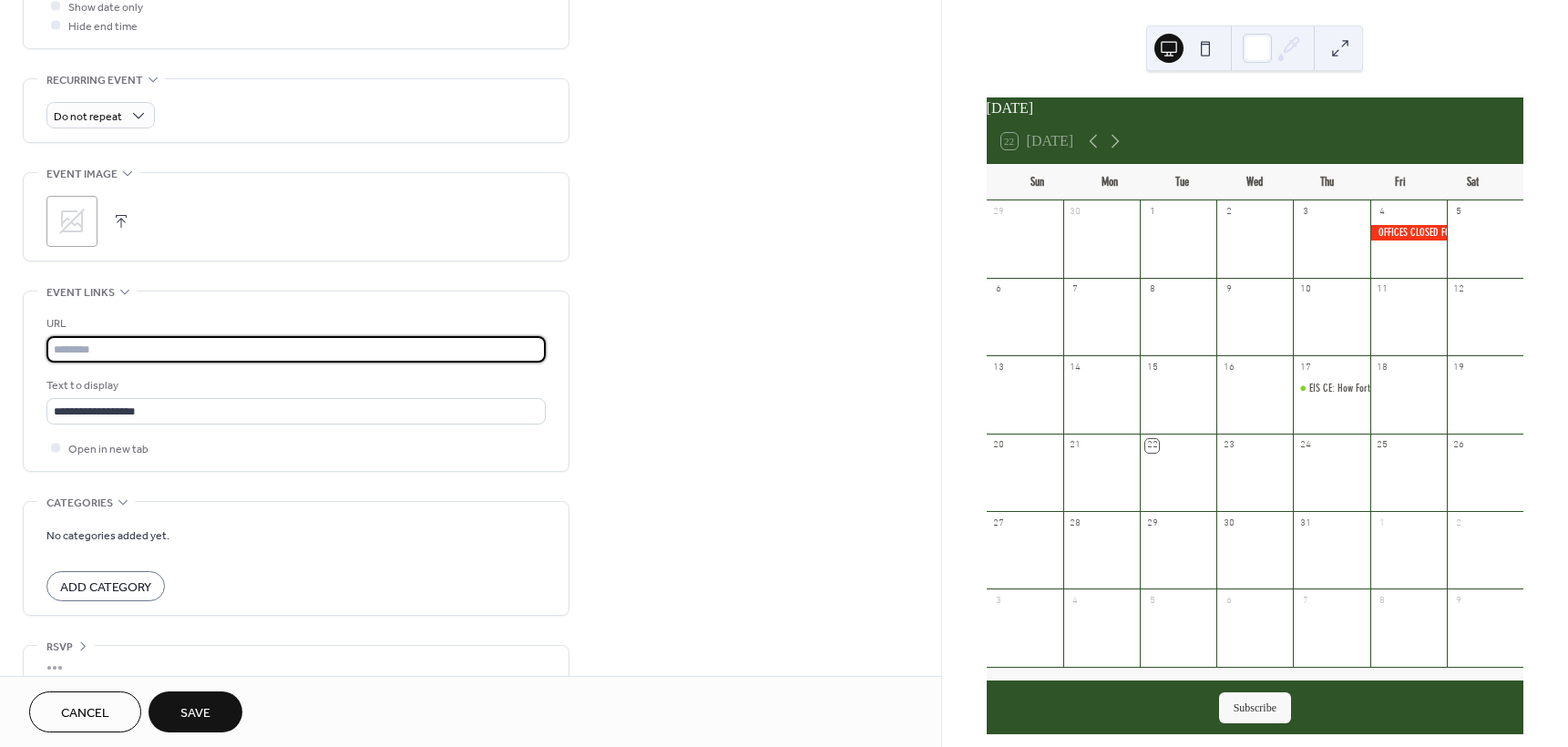 paste on "**********" 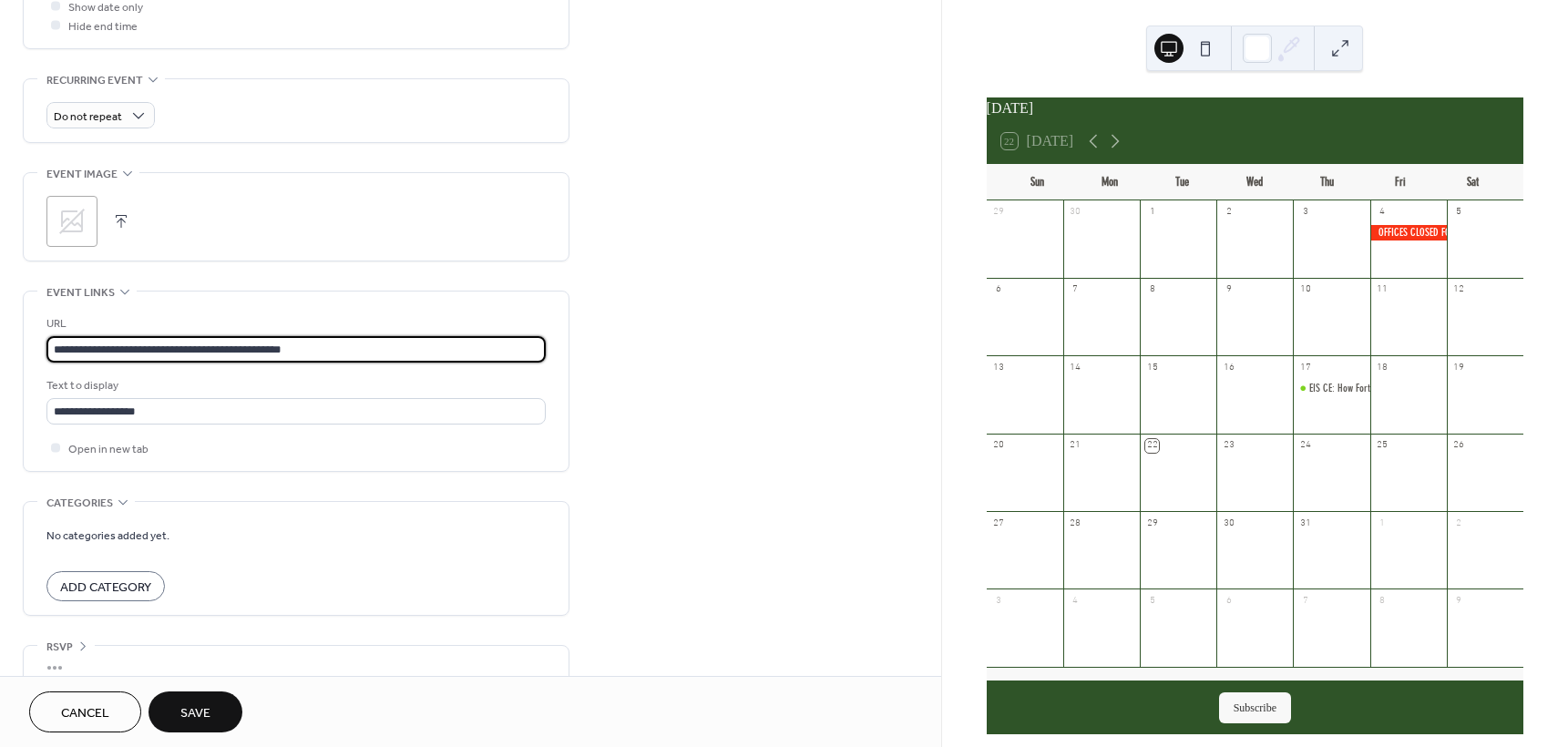 type on "**********" 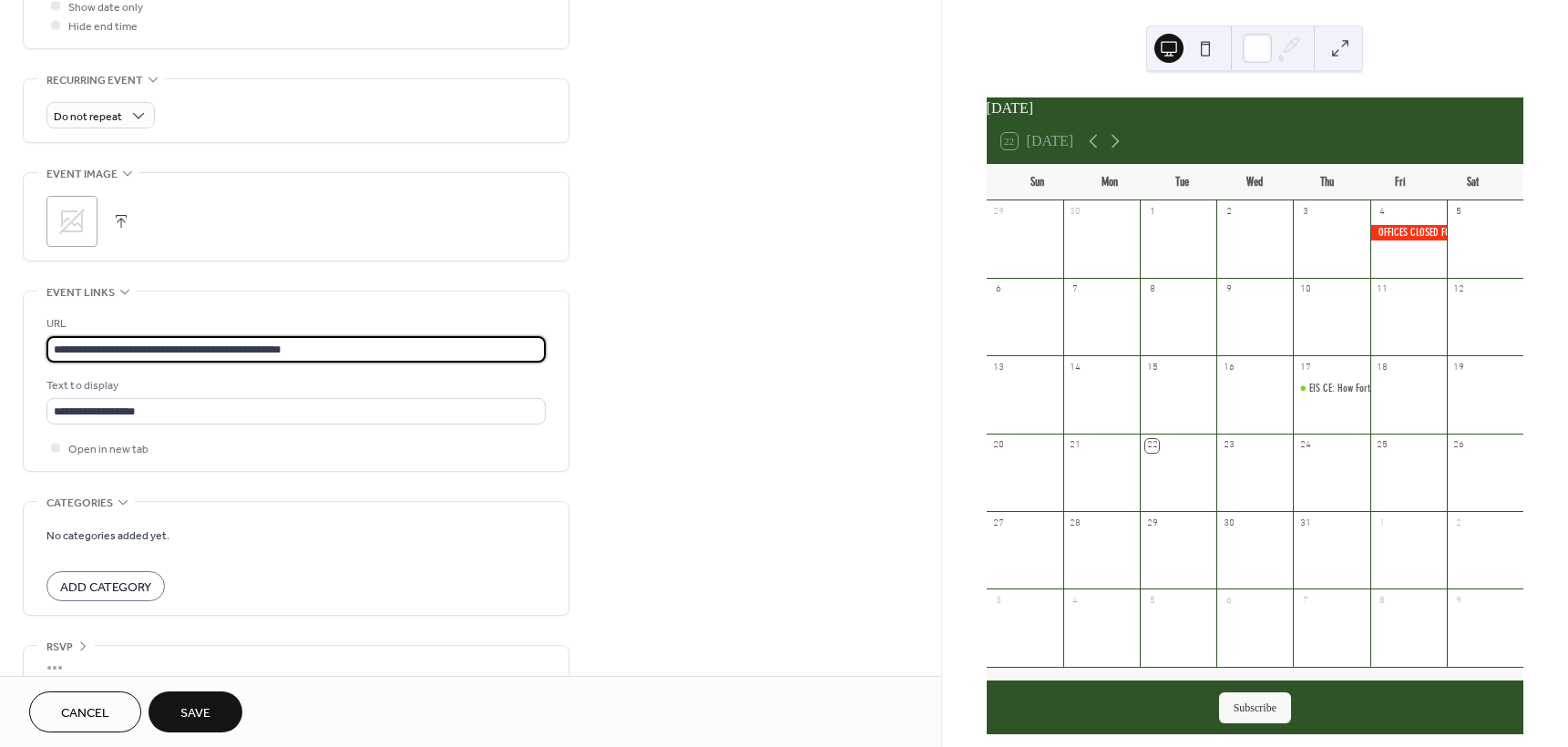 click on "**********" at bounding box center (470, 36) 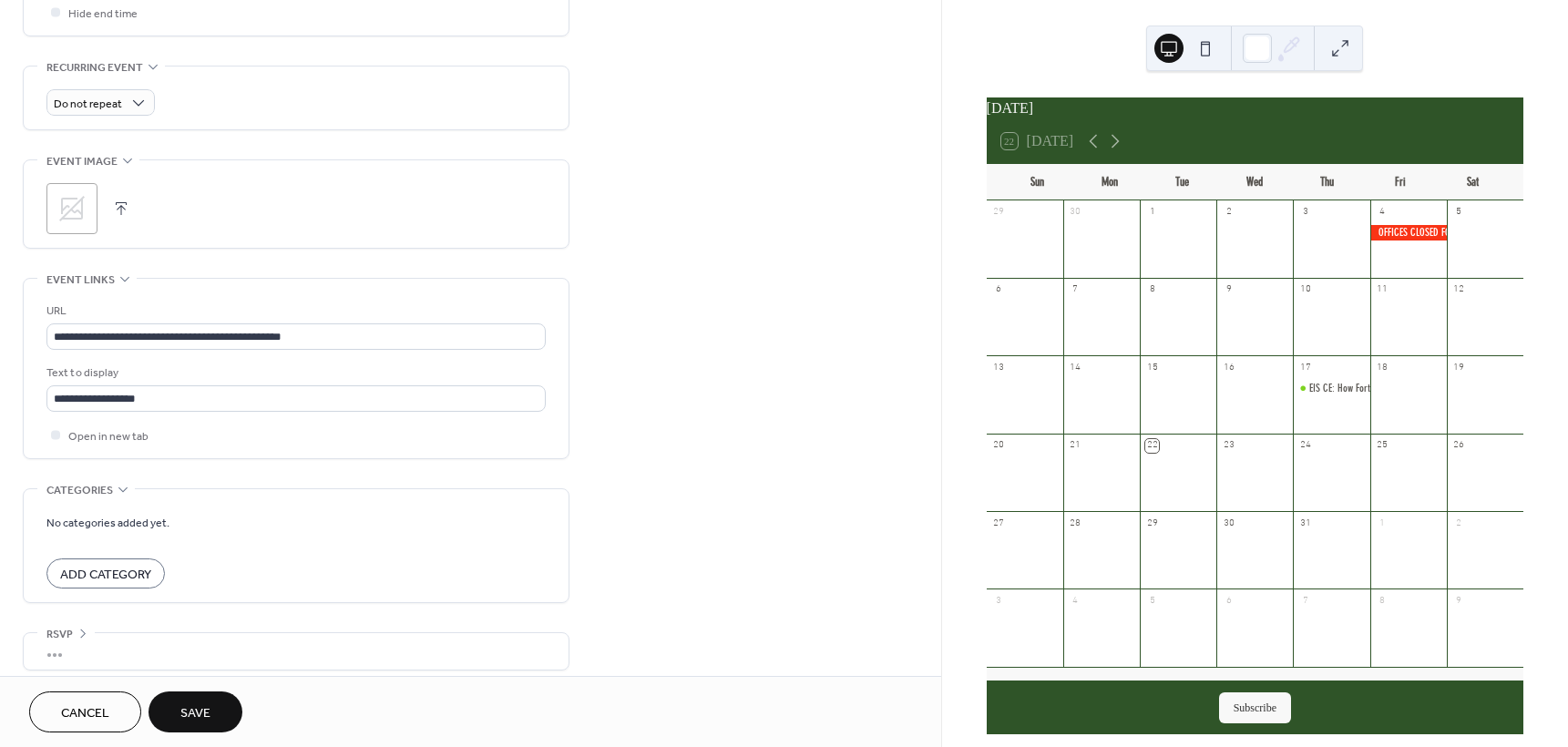 scroll, scrollTop: 754, scrollLeft: 0, axis: vertical 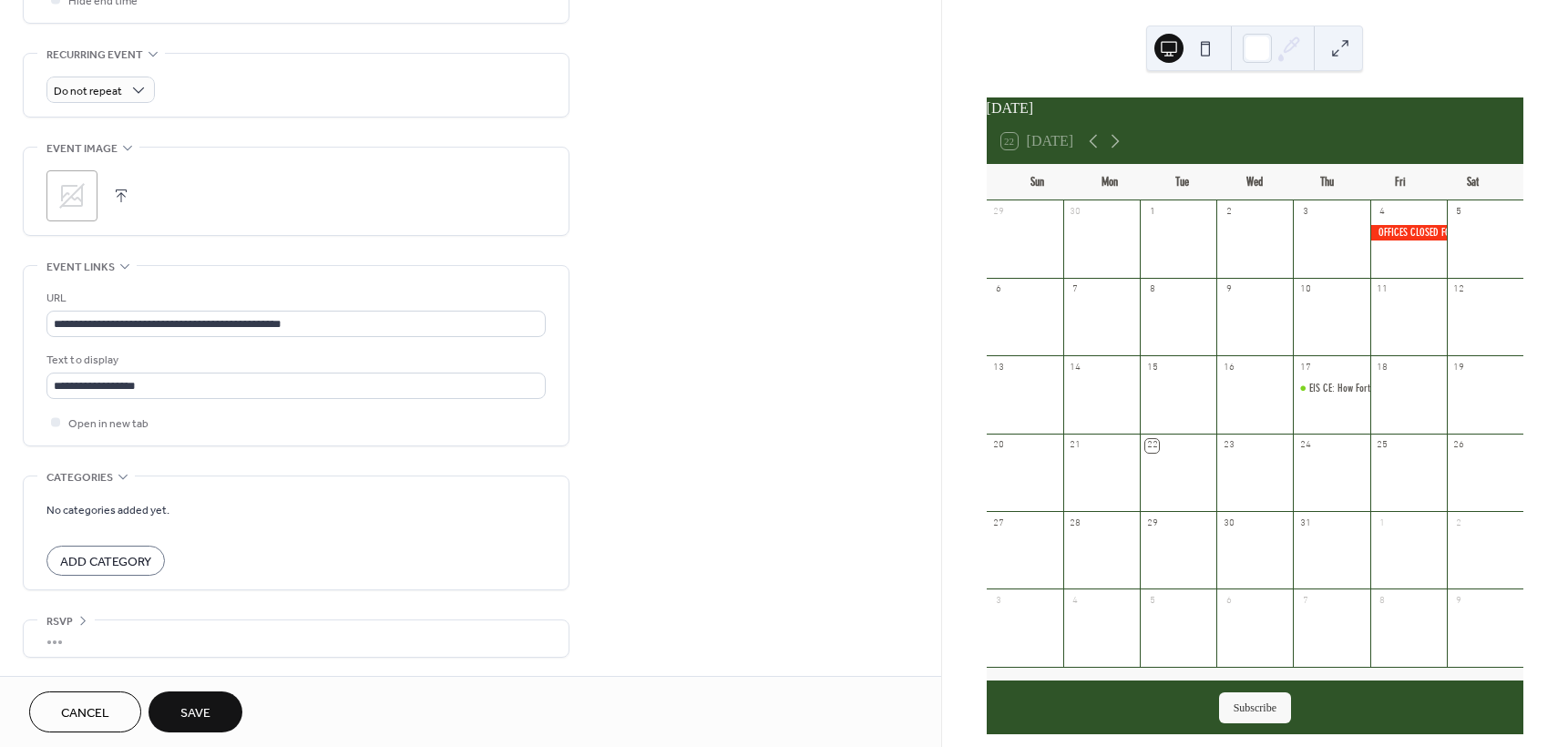 click on "Save" at bounding box center (195, 713) 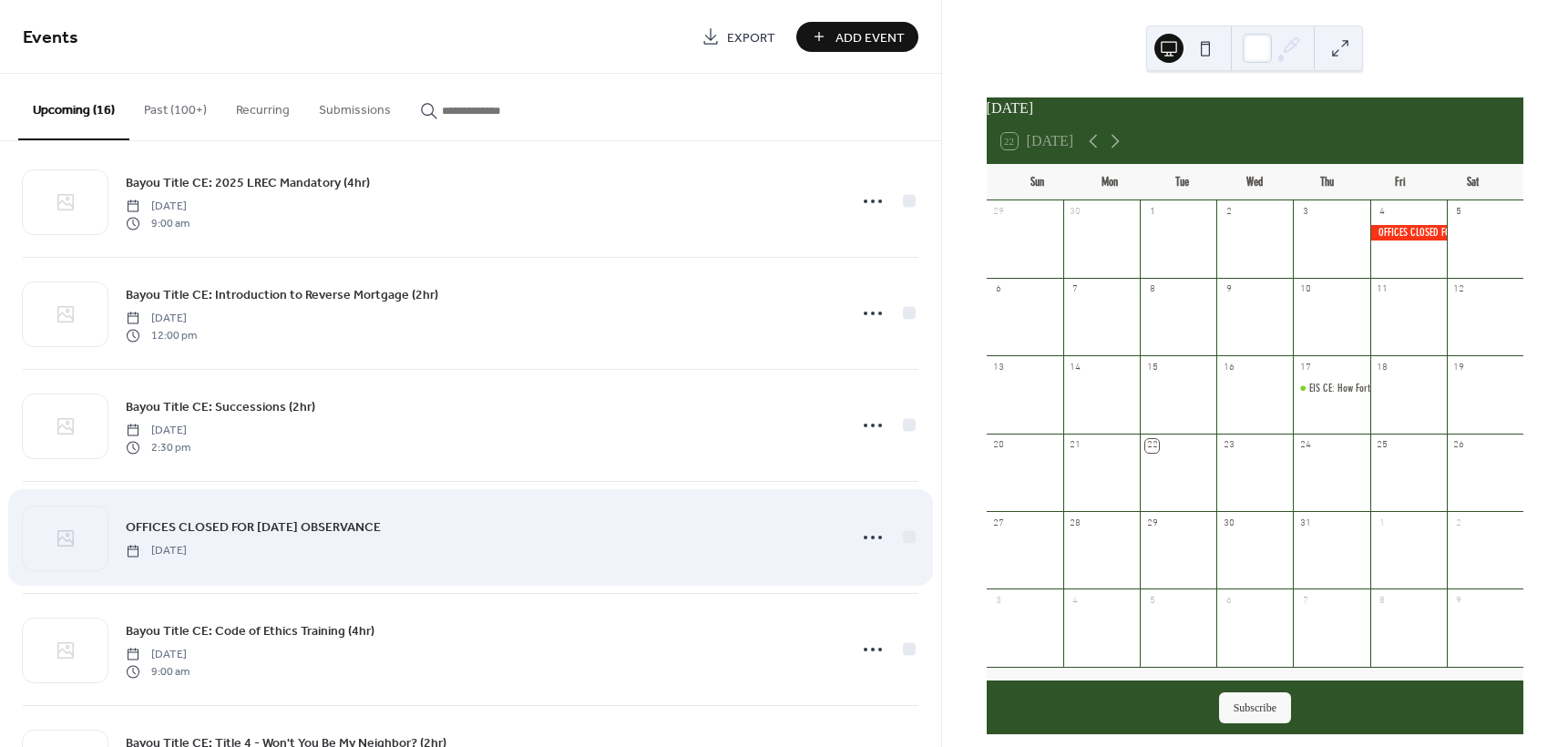 scroll, scrollTop: 0, scrollLeft: 0, axis: both 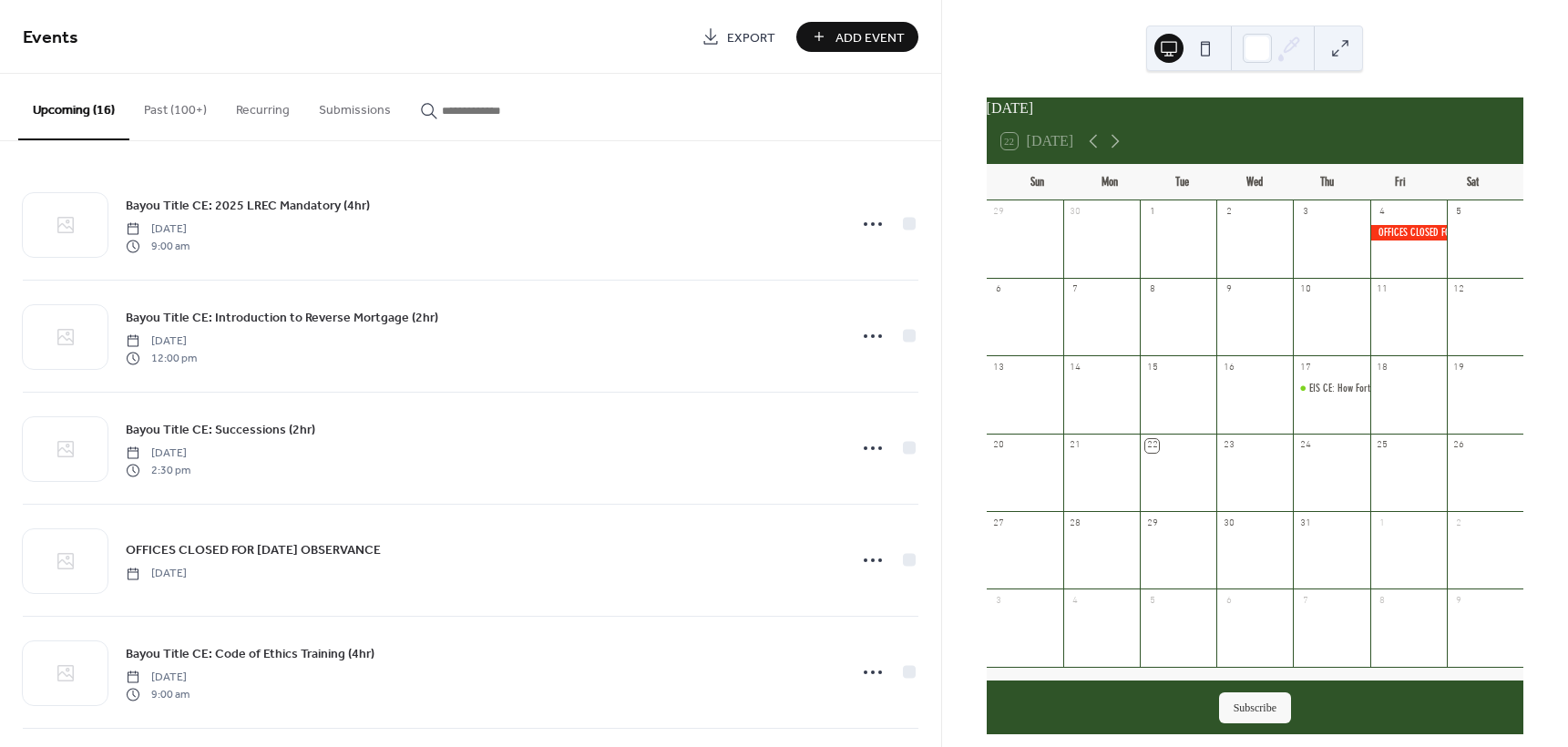 click on "[DATE] 22 [DATE] Sun Mon Tue Wed Thu Fri Sat 29 30 1 2 3 4 5 6 7 8 9 10 11 12 13 14 15 16 17 EIS CE: How Fortified Housing & Other Wind Mitigation Construction Can Help LA Property Owners (2hr) 18 19 20 21 22 23 24 25 26 27 28 29 30 31 1 2 3 4 5 6 7 8 9 Subscribe" at bounding box center (1255, 374) 